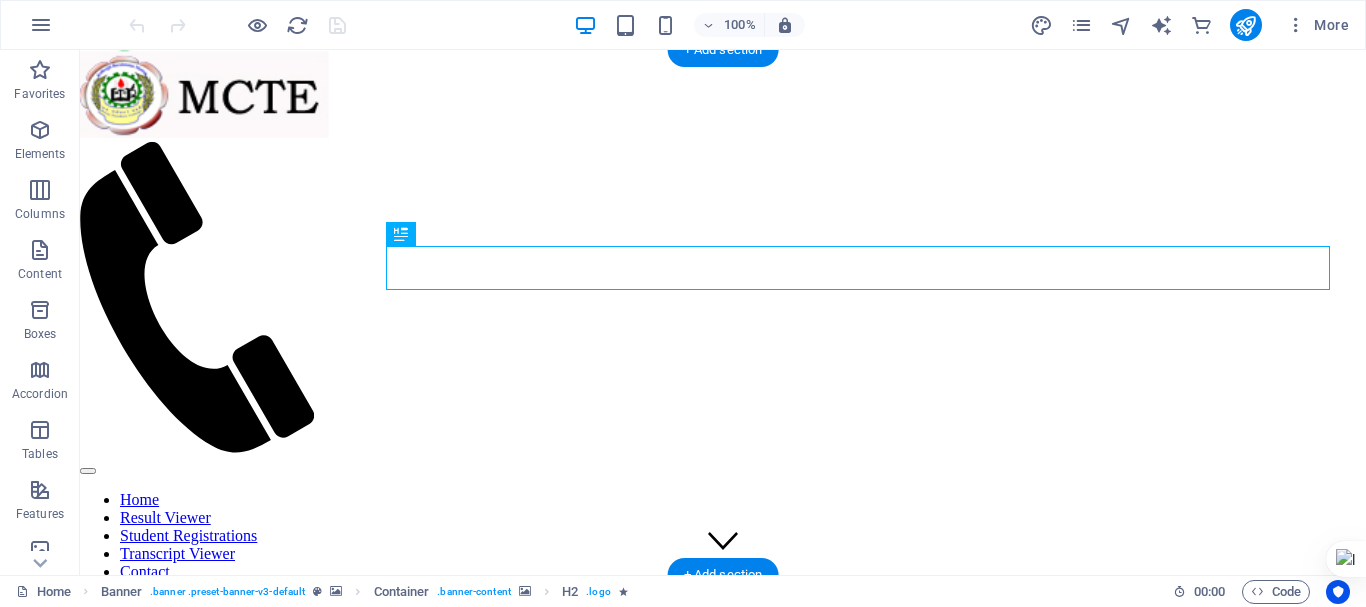 scroll, scrollTop: 0, scrollLeft: 0, axis: both 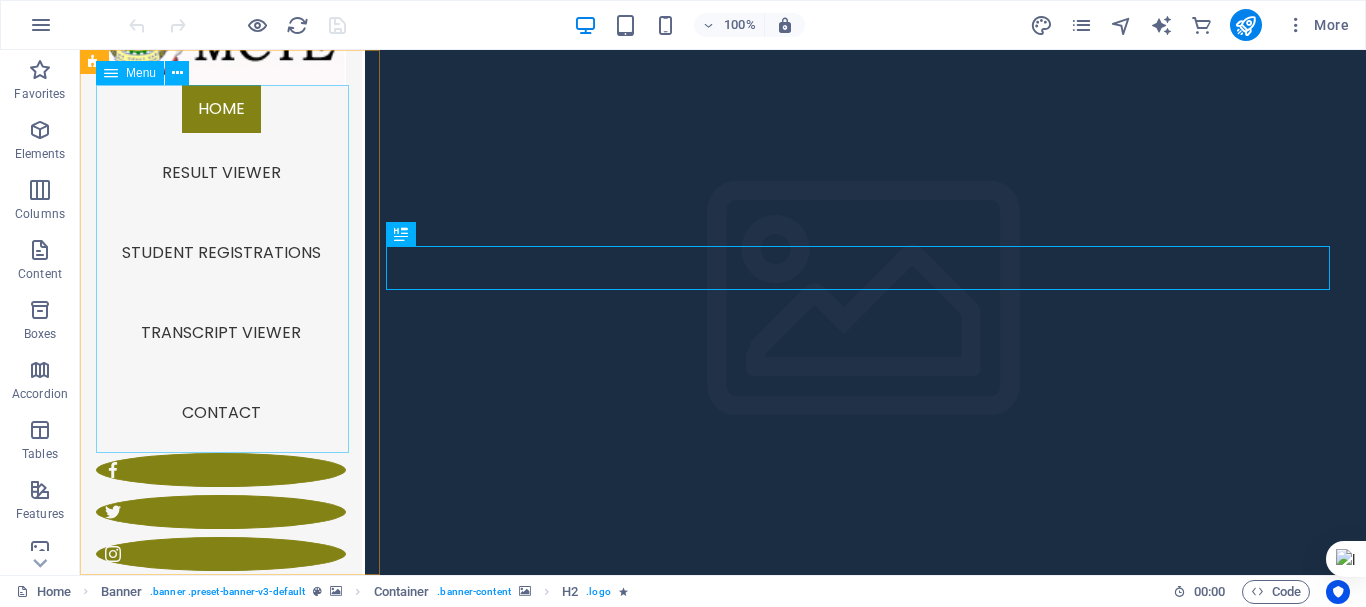 click on "Home Result Viewer Student Registrations Transcript Viewer Contact" at bounding box center [221, 269] 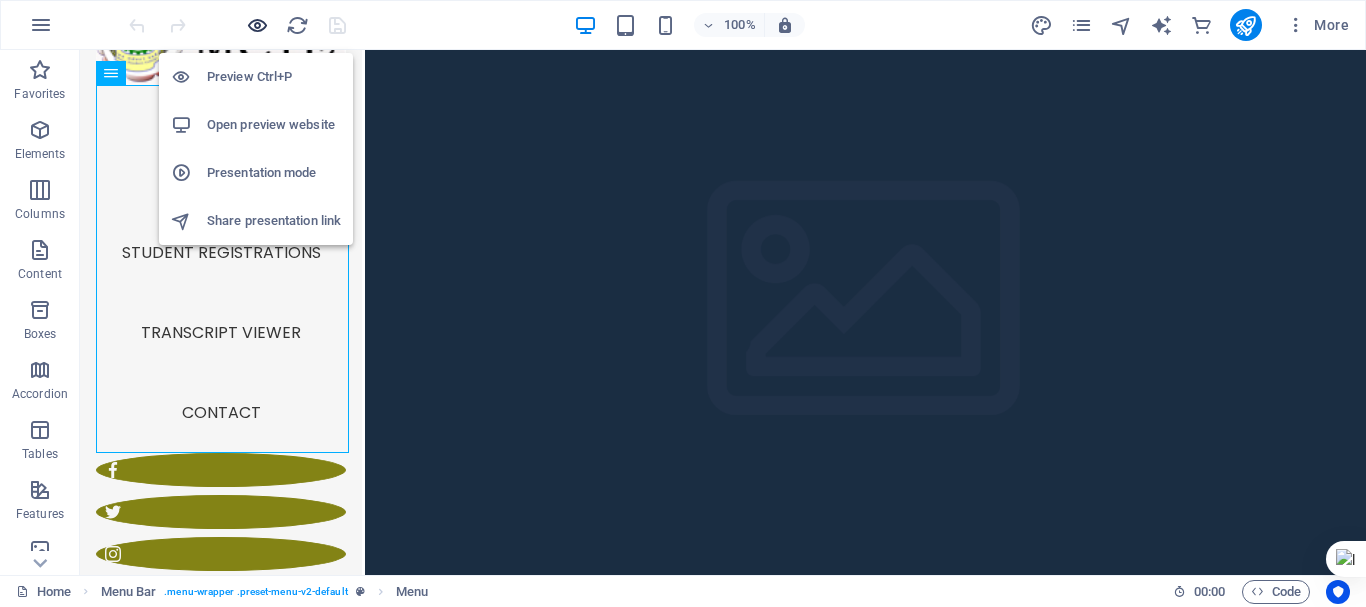 click at bounding box center (257, 25) 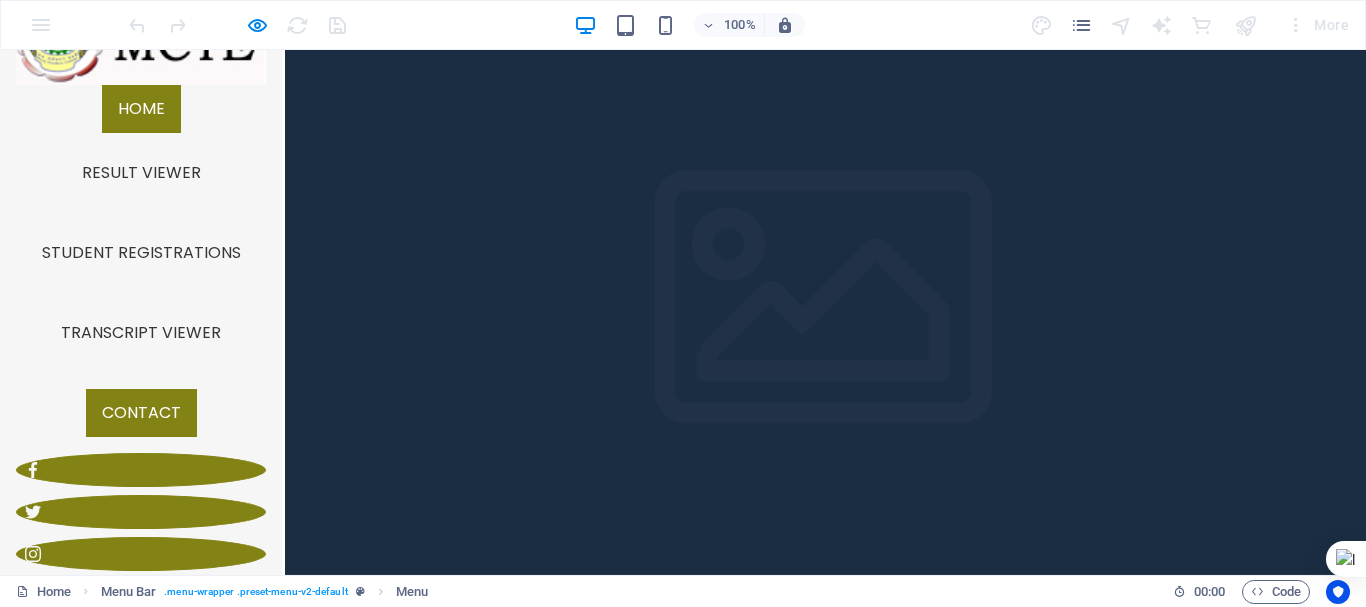 click on "Contact" at bounding box center [141, 413] 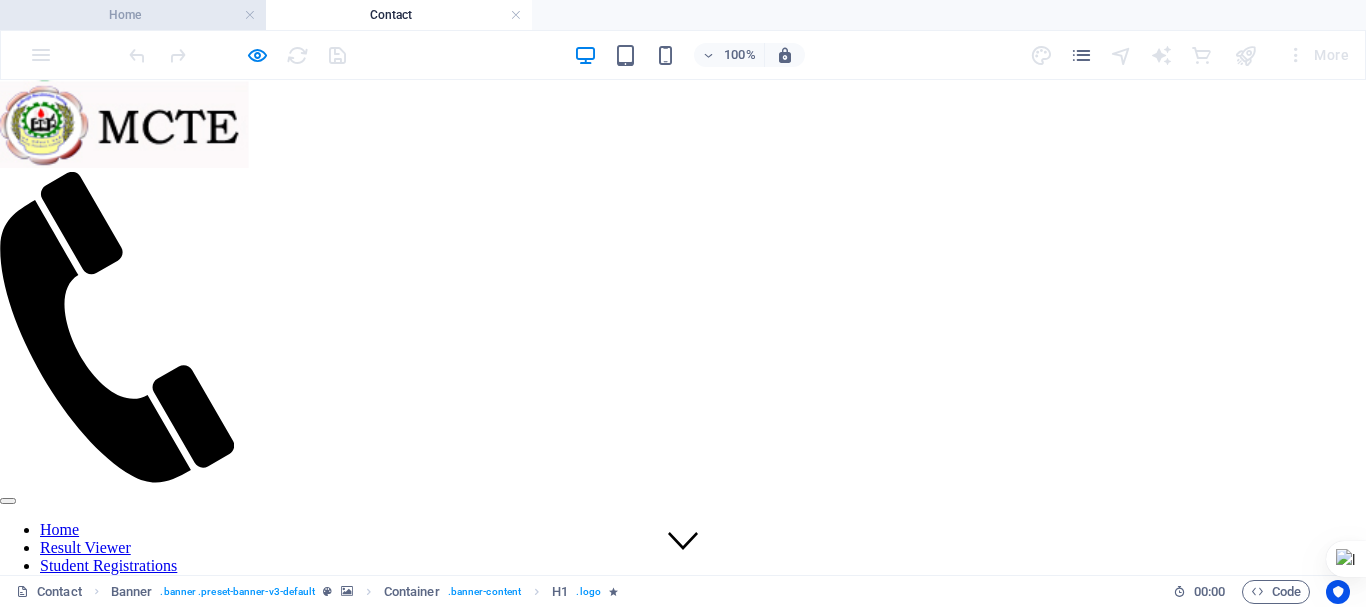 scroll, scrollTop: 0, scrollLeft: 0, axis: both 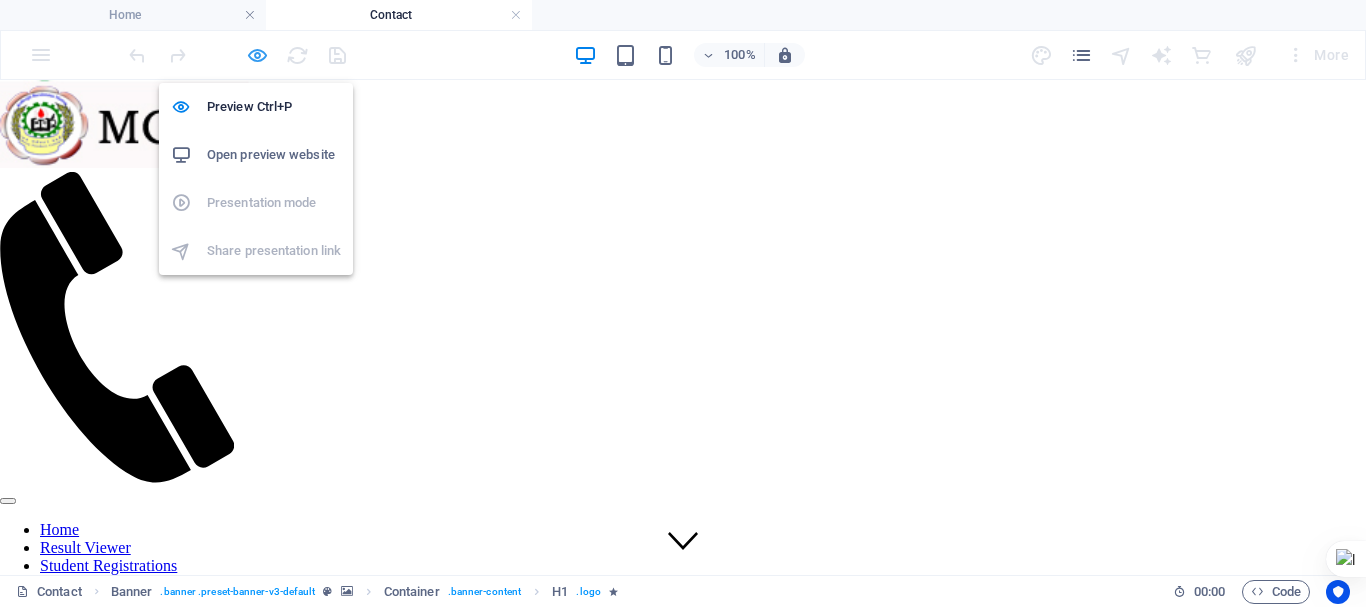 click at bounding box center (257, 55) 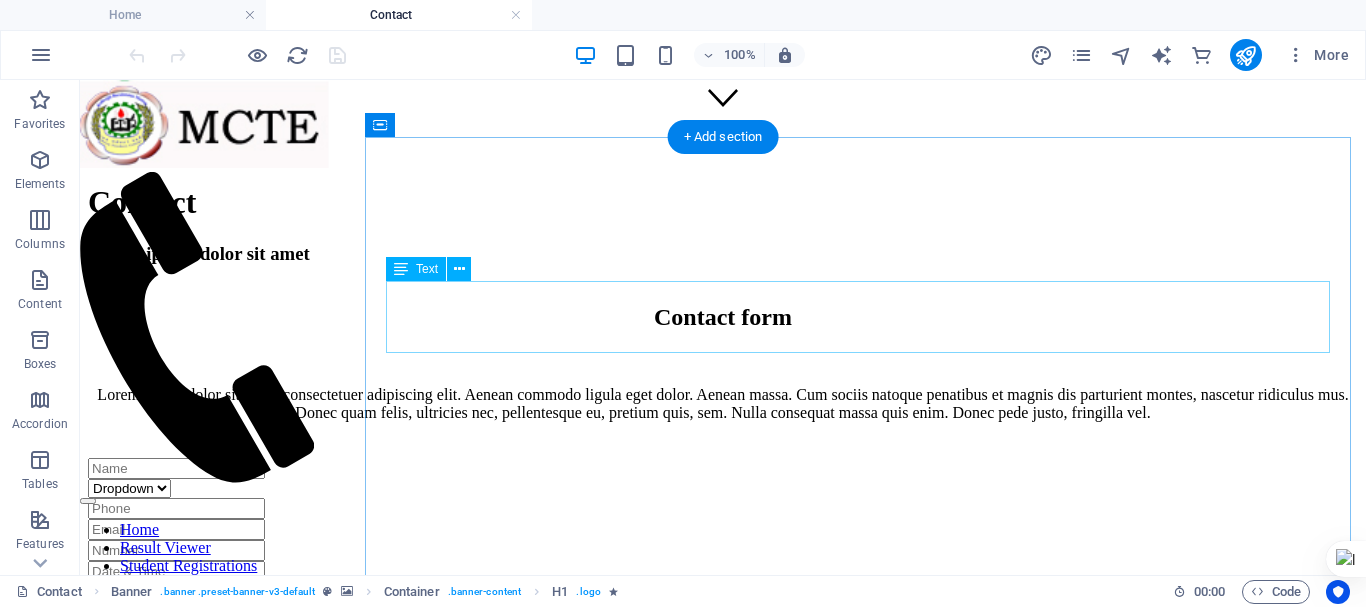 scroll, scrollTop: 435, scrollLeft: 0, axis: vertical 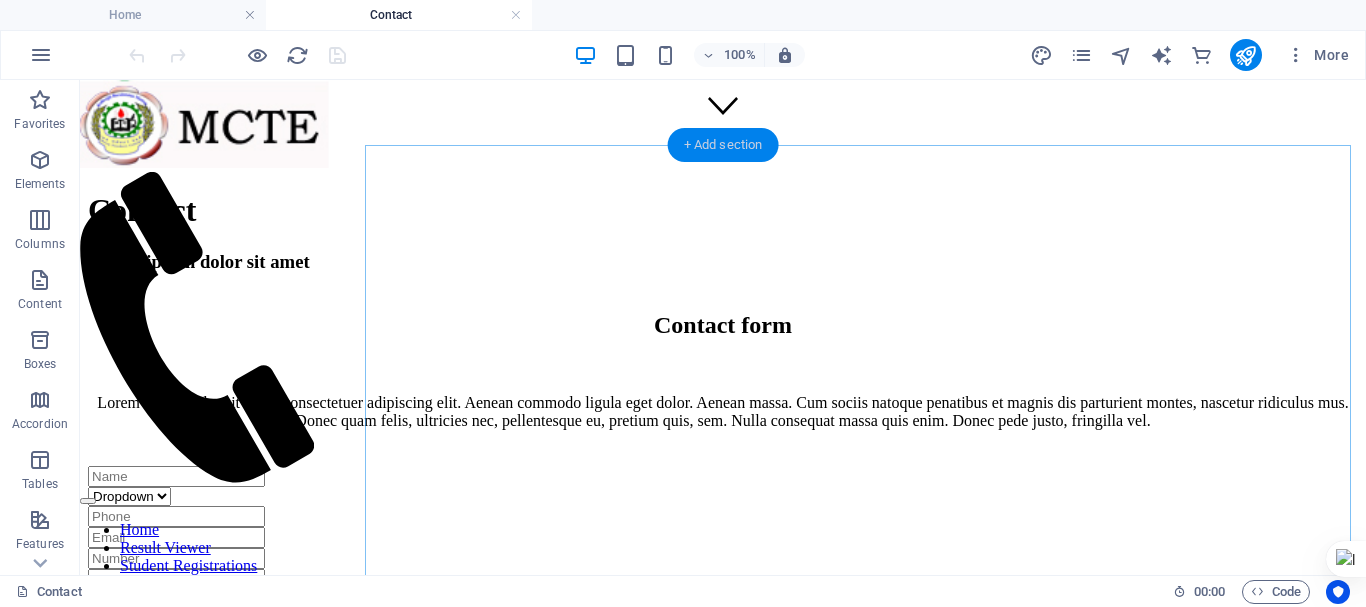 click on "+ Add section" at bounding box center [723, 145] 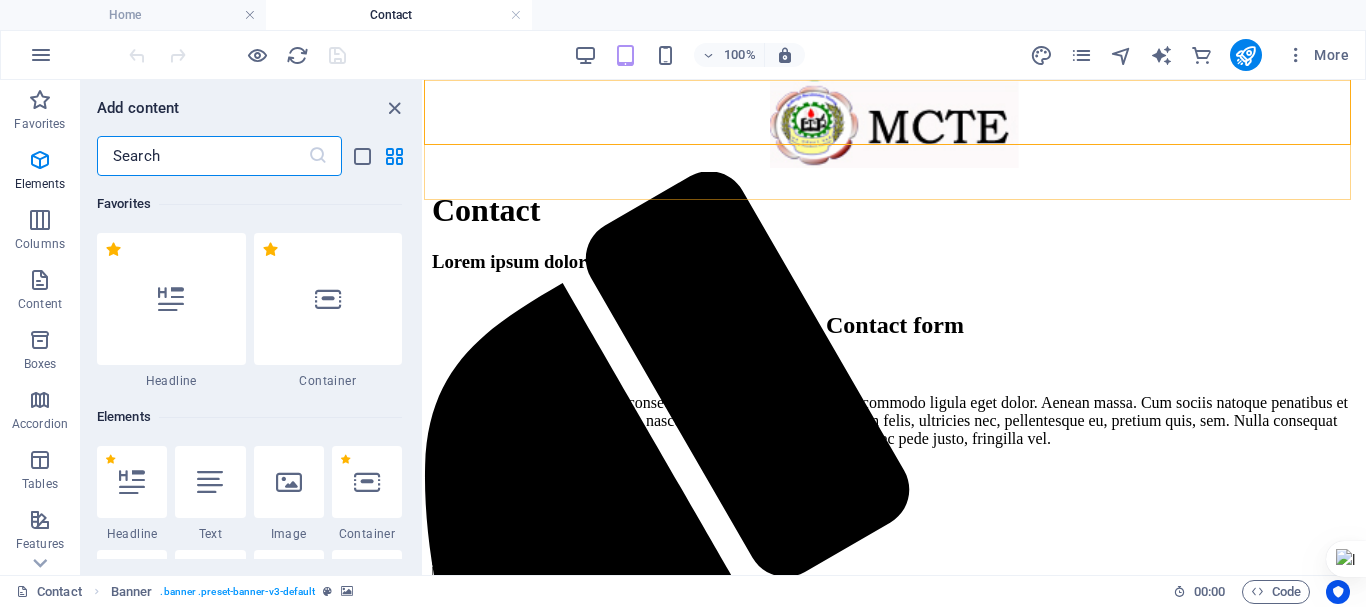 scroll, scrollTop: 3499, scrollLeft: 0, axis: vertical 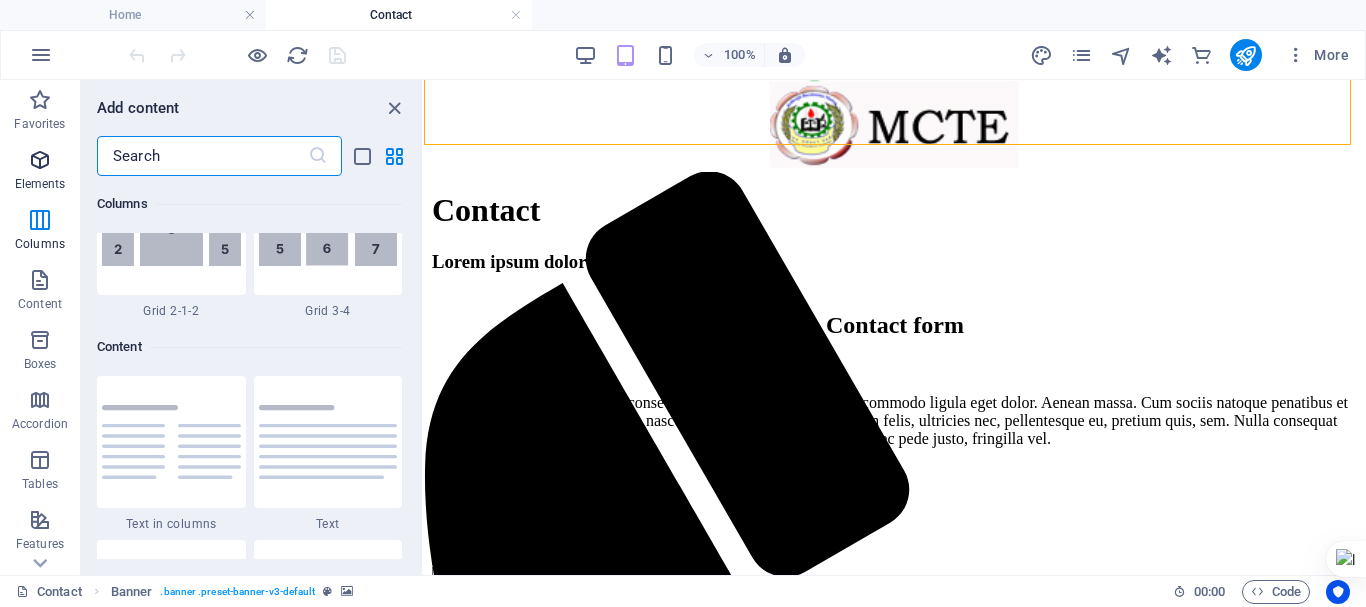 click on "Elements" at bounding box center [40, 172] 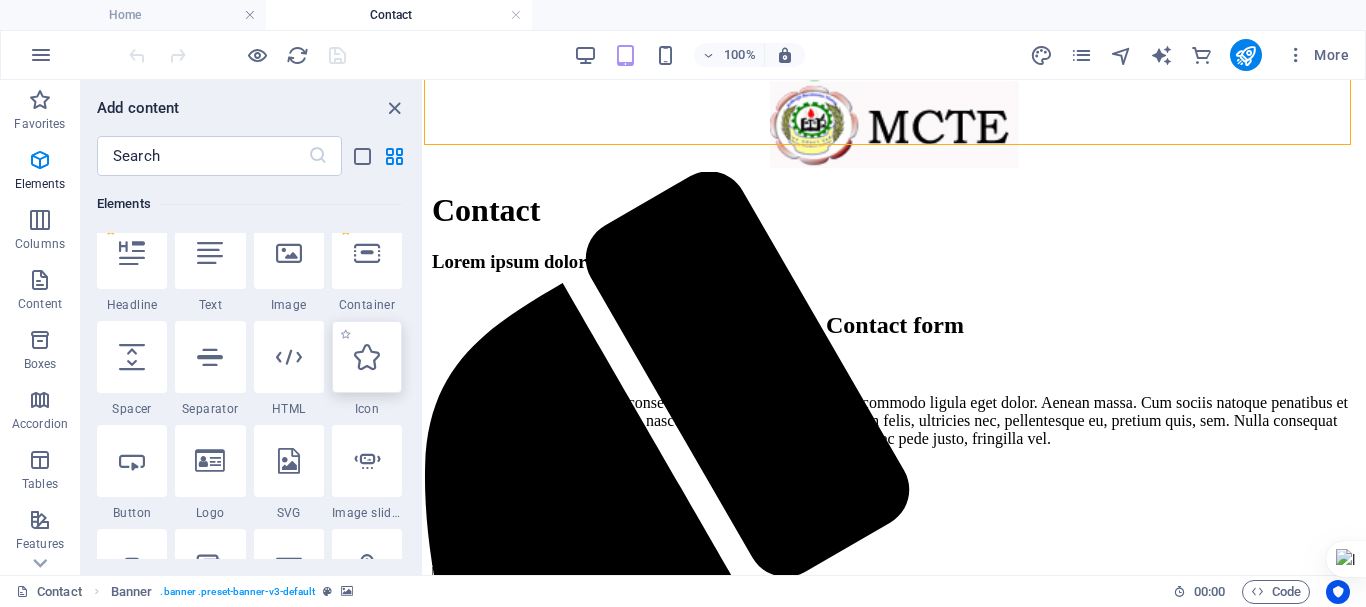 scroll, scrollTop: 235, scrollLeft: 0, axis: vertical 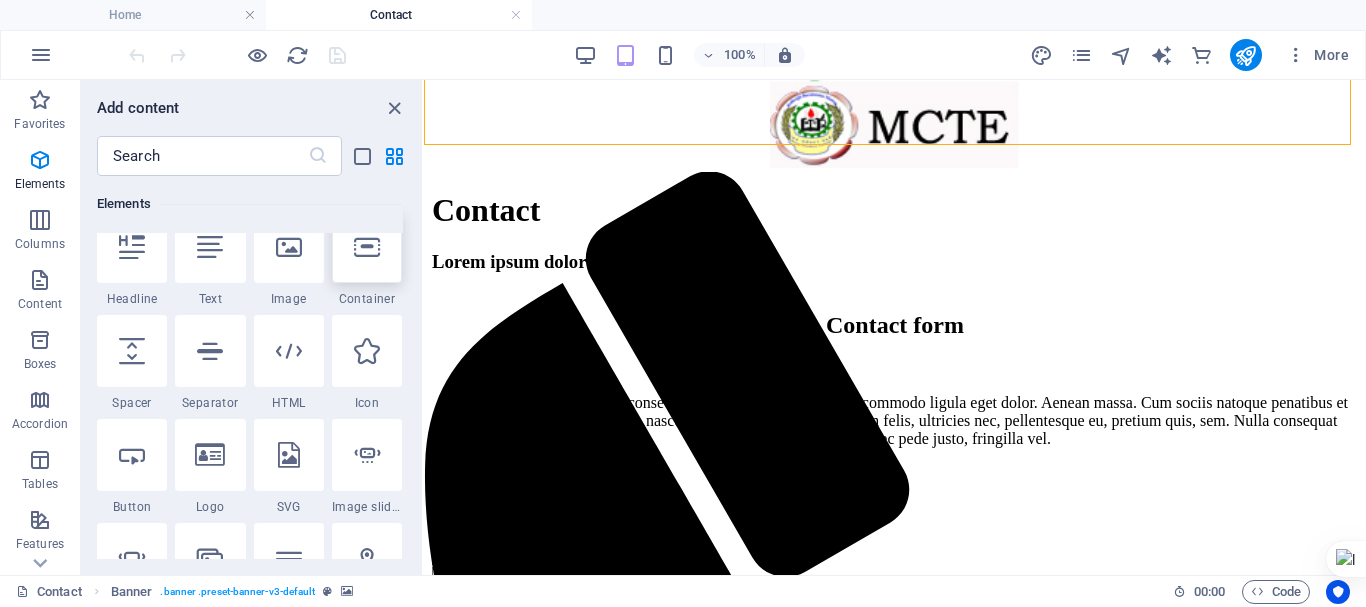 click at bounding box center [367, 247] 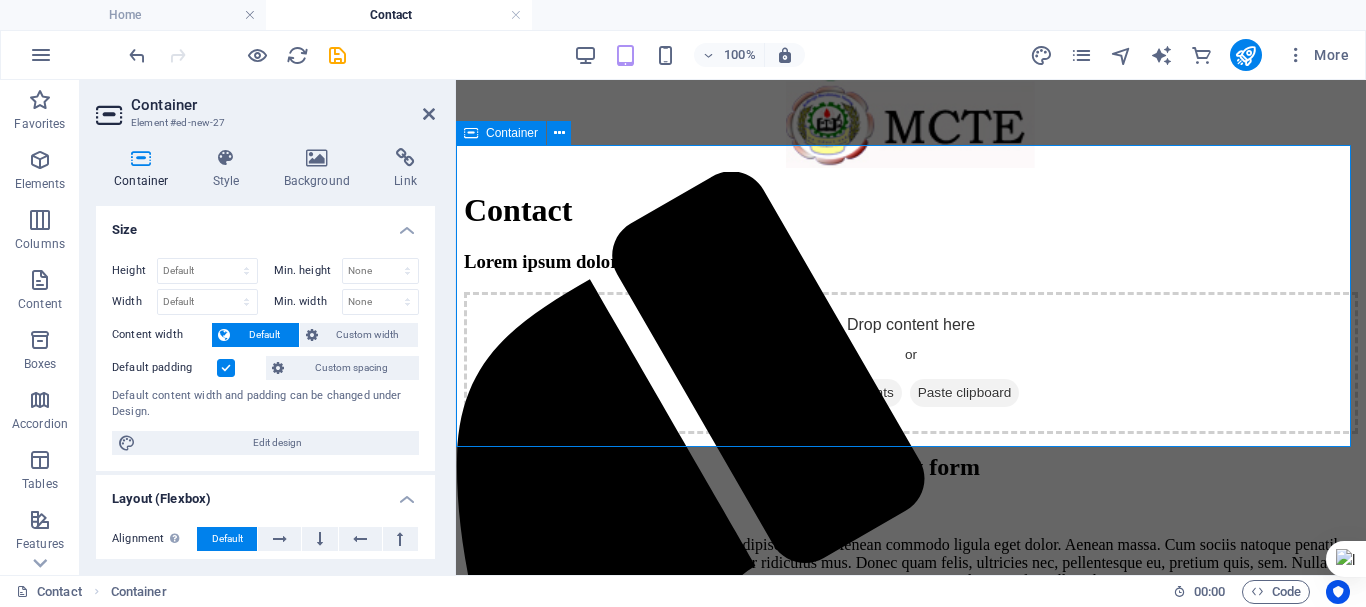 click on "Add elements" at bounding box center (852, 393) 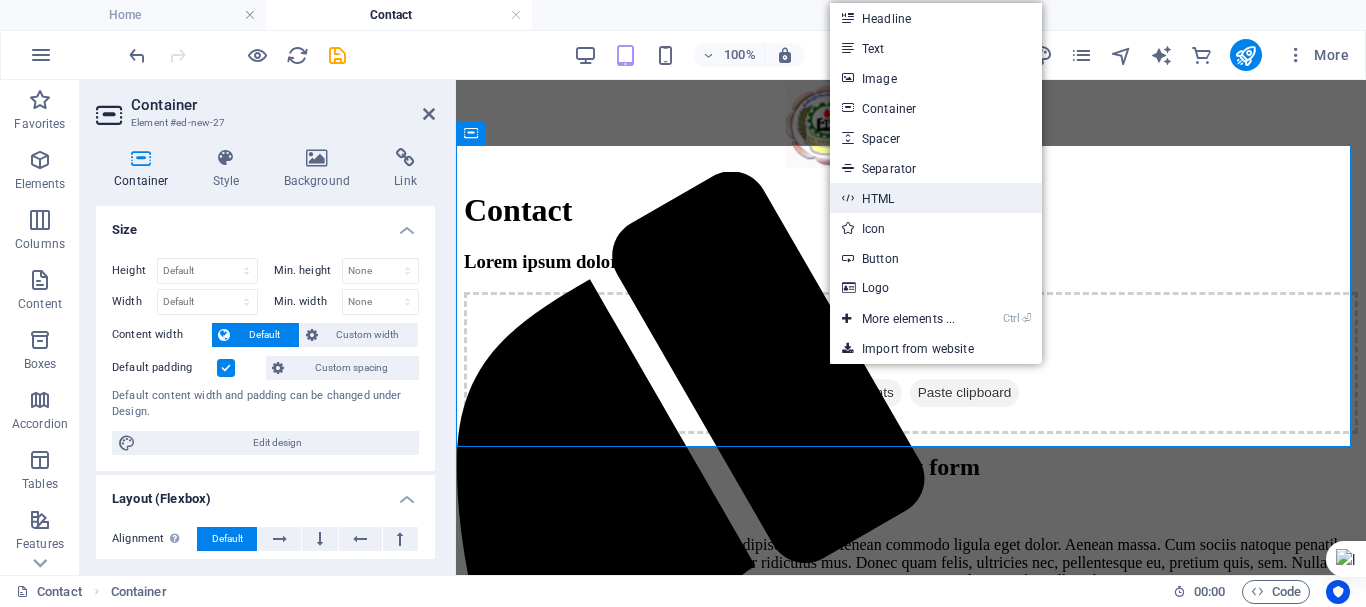 click on "HTML" at bounding box center (936, 198) 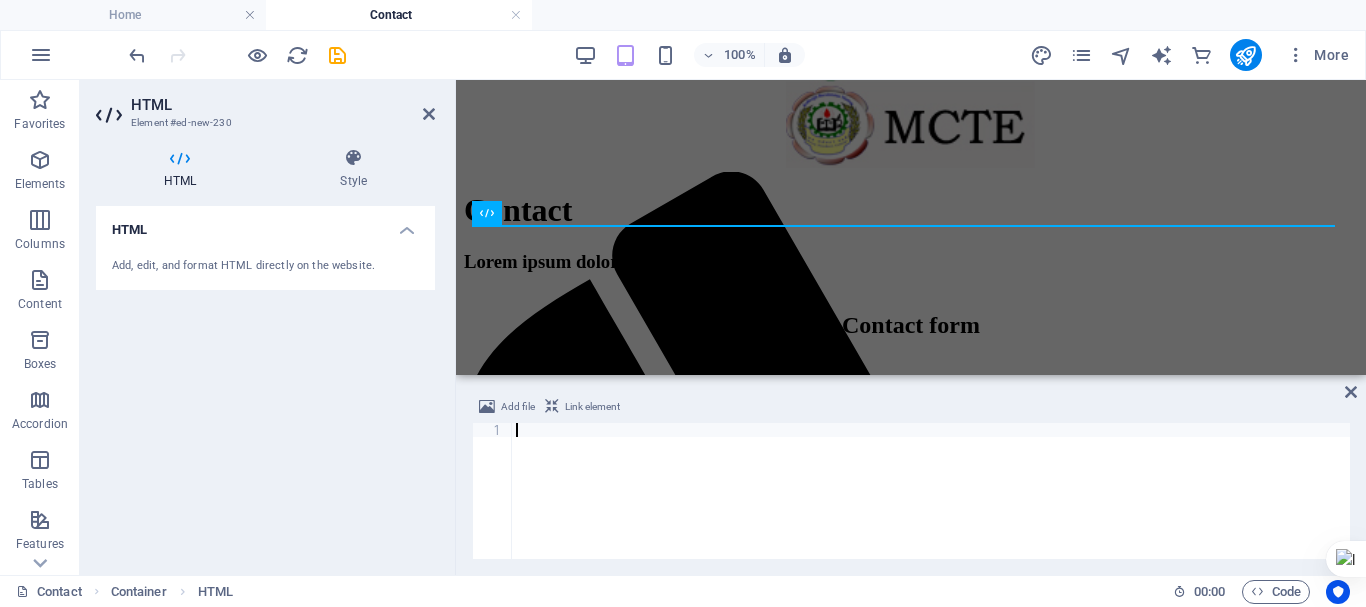 type on "<noscript>Please enable javascript in your browser!</noscript>" 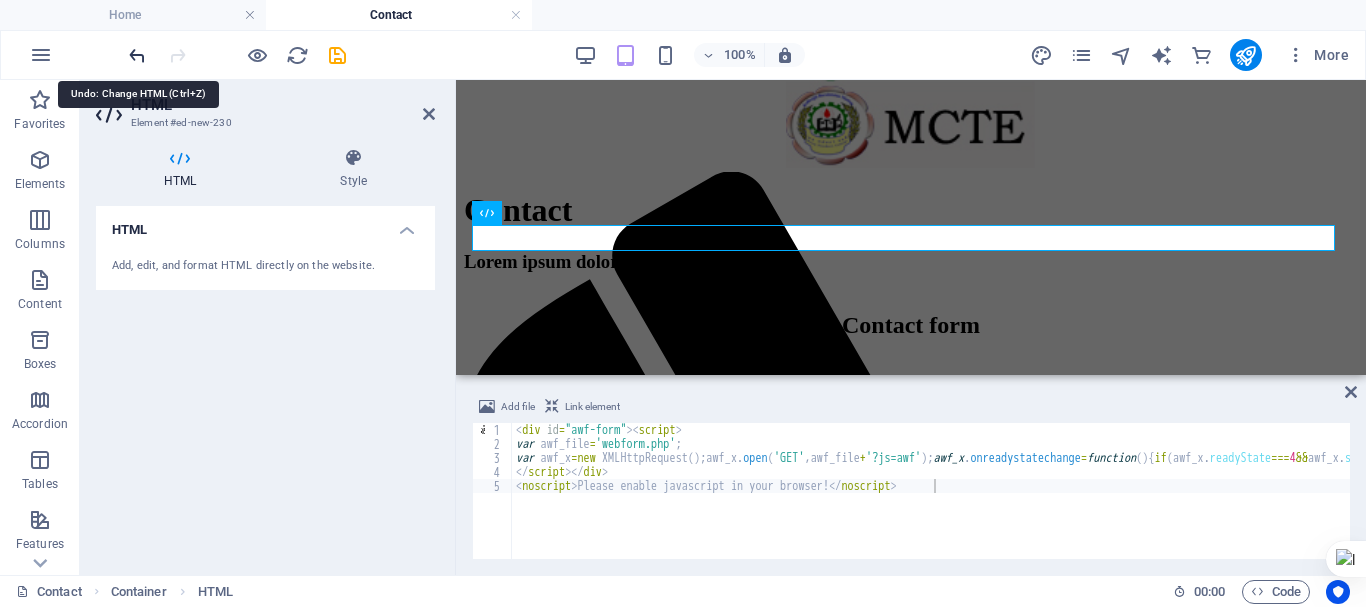 click at bounding box center (137, 55) 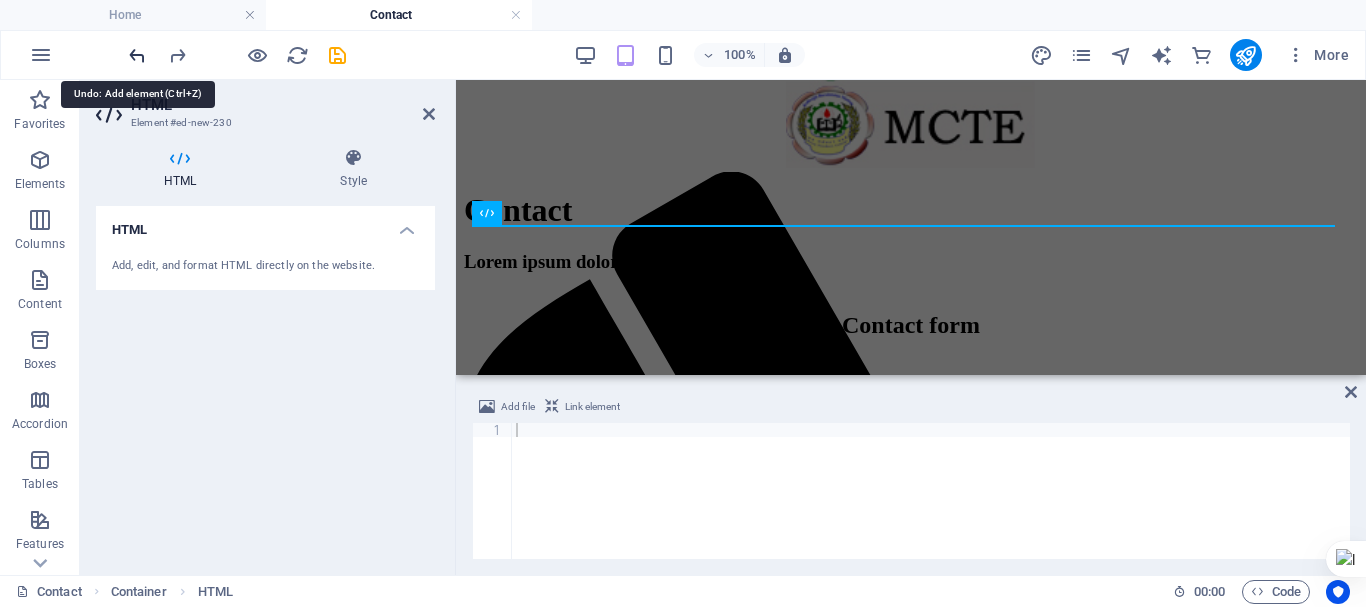 click at bounding box center (137, 55) 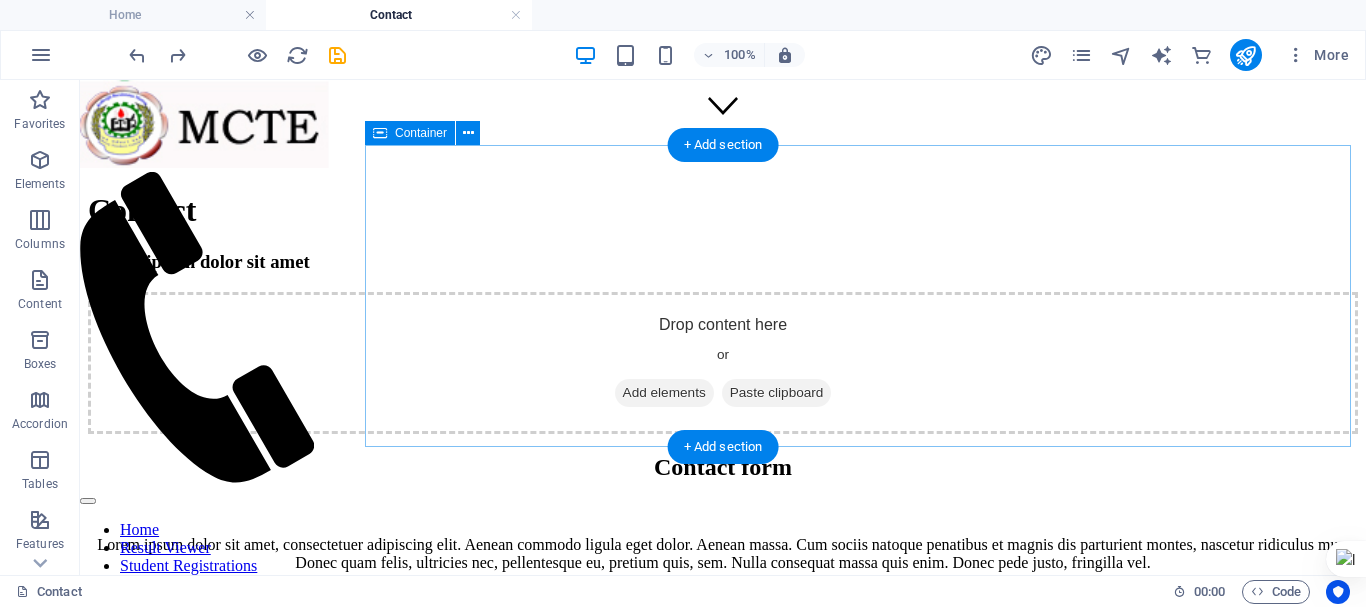 click on "Add elements" at bounding box center [664, 393] 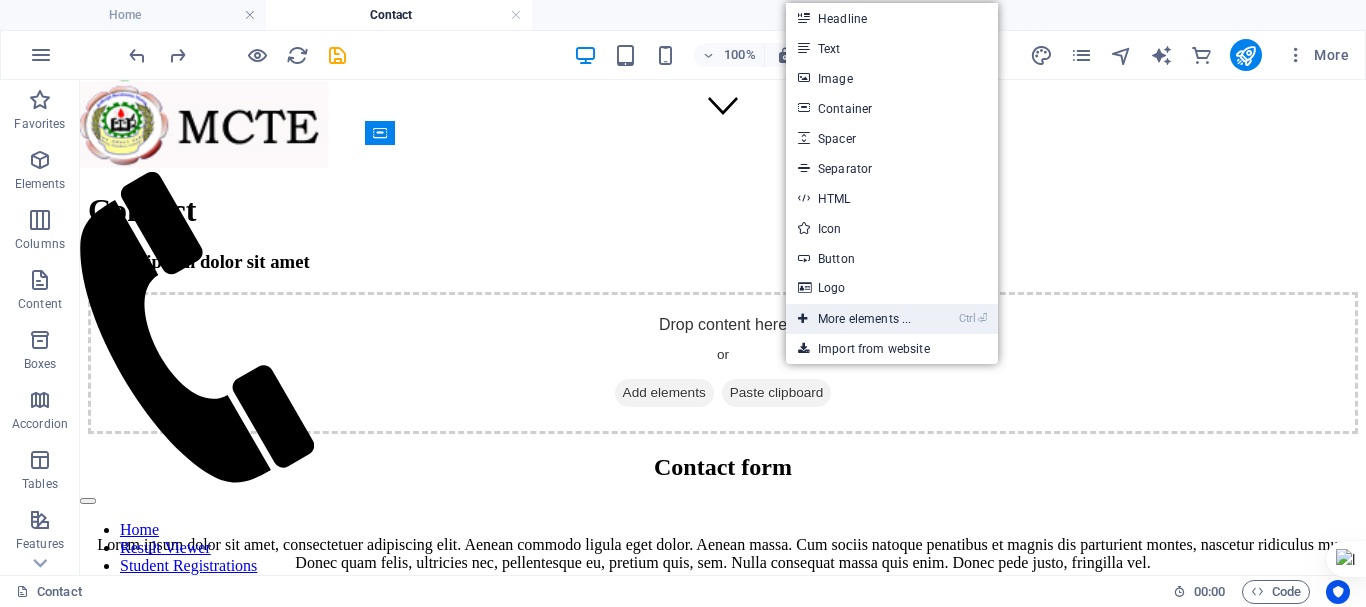 click on "Ctrl ⏎  More elements ..." at bounding box center (854, 319) 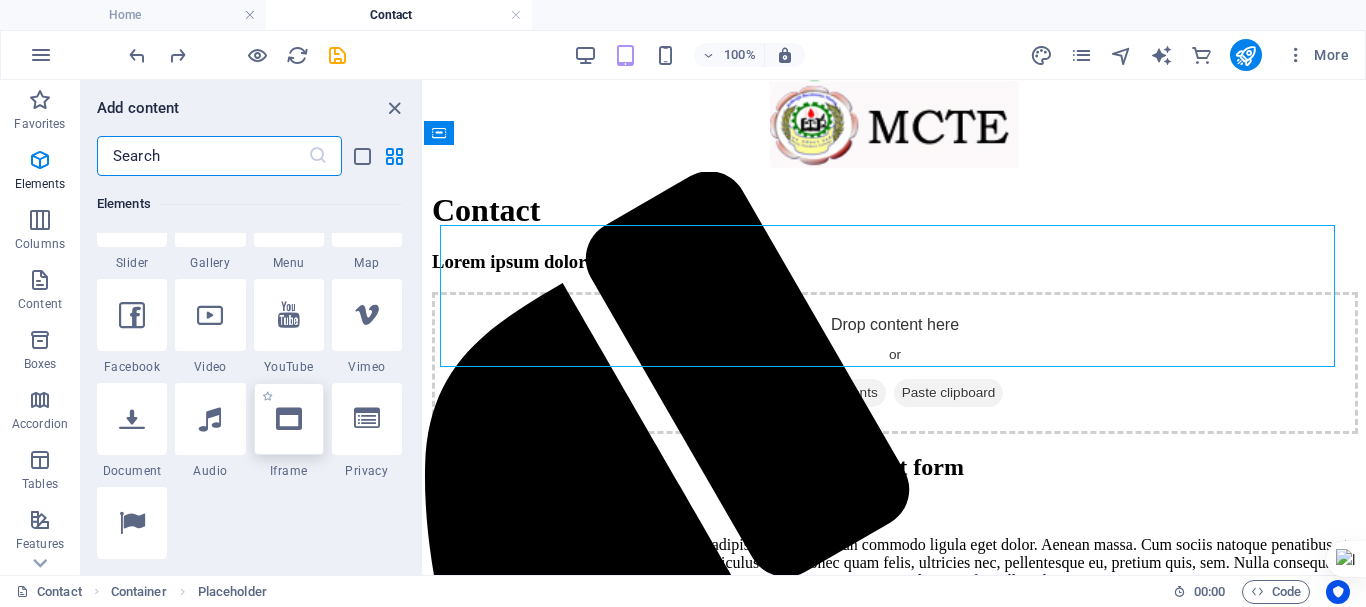 scroll, scrollTop: 584, scrollLeft: 0, axis: vertical 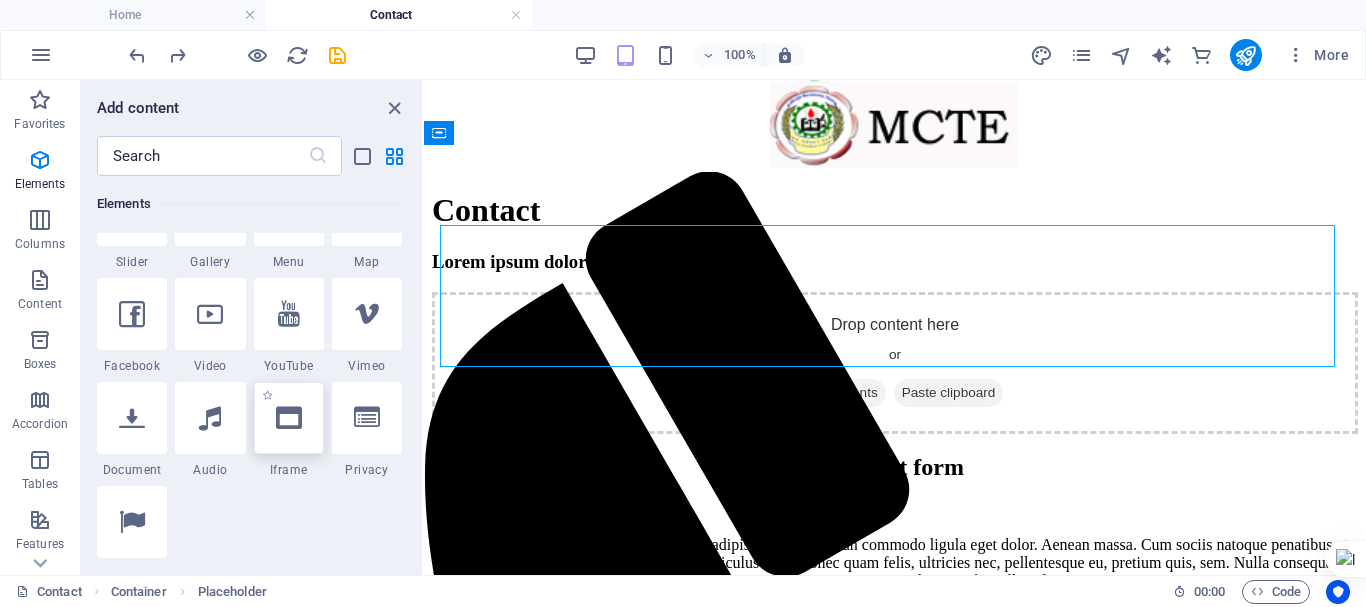 click at bounding box center (289, 418) 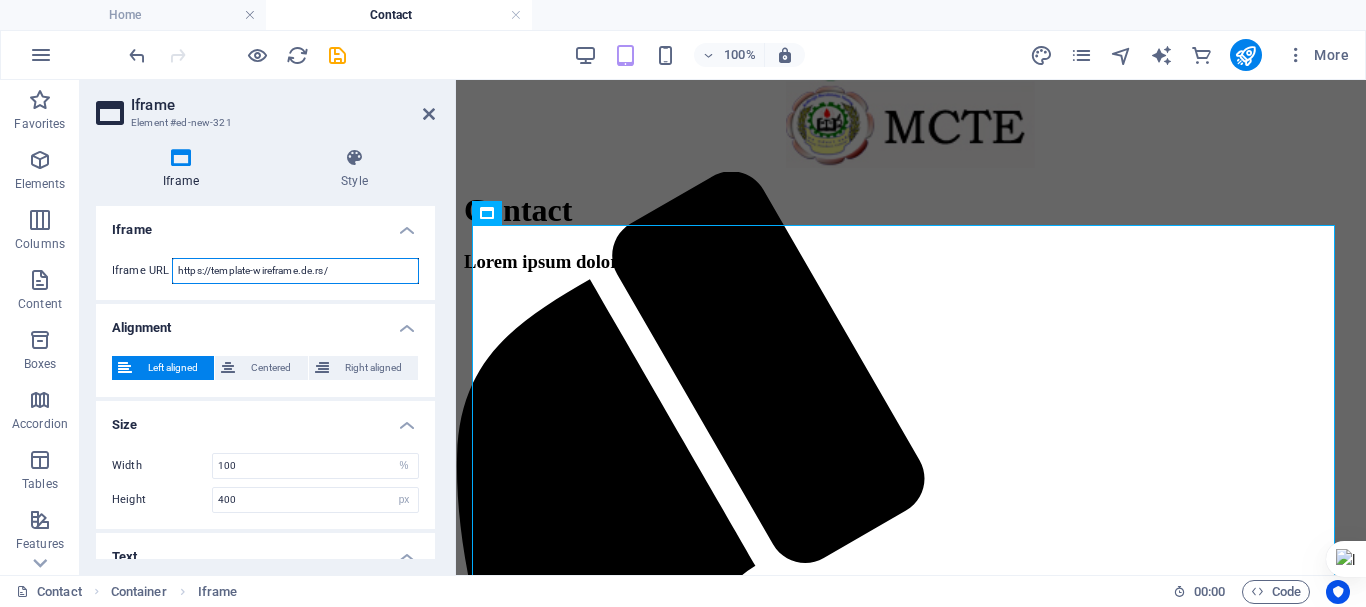 click on "https://template-wireframe.de.rs/" at bounding box center (295, 271) 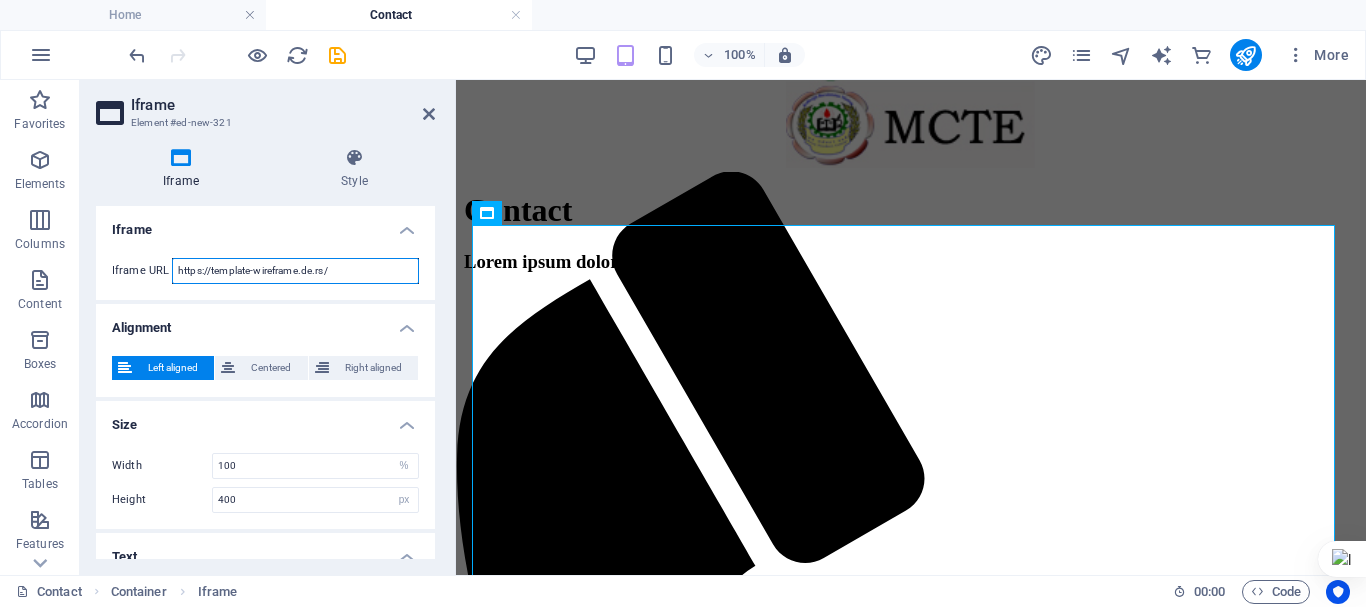 click on "https://template-wireframe.de.rs/" at bounding box center (295, 271) 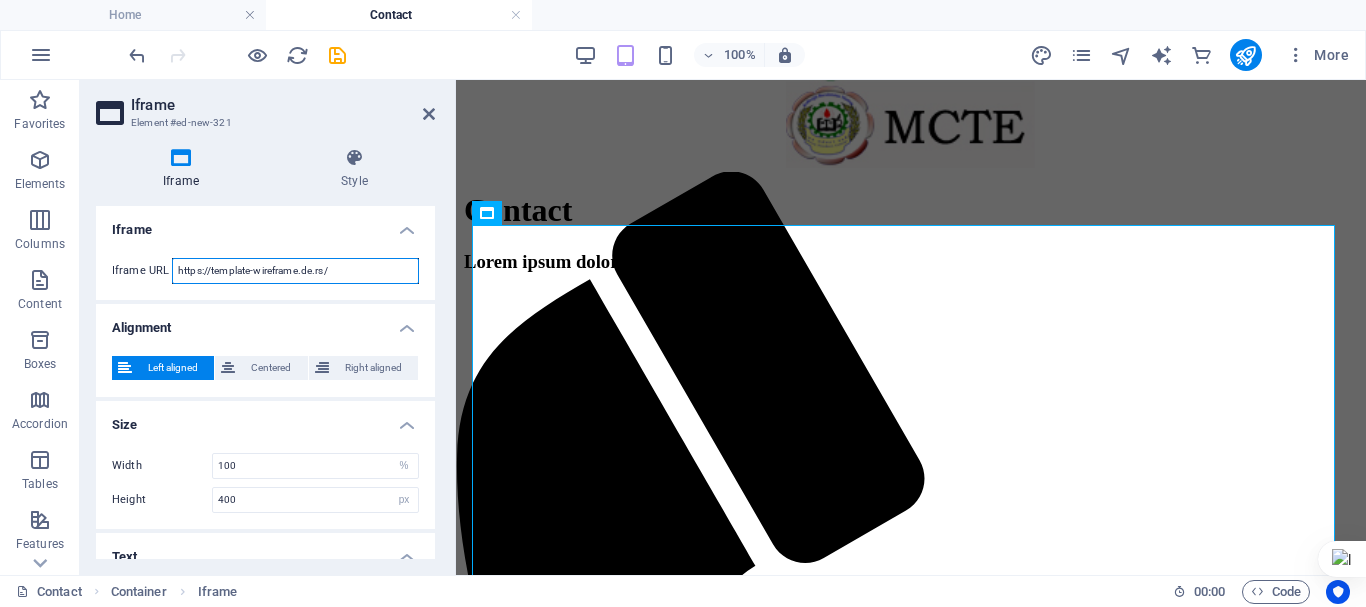 paste on "<div id="awf-form"><script> var awf_file='webform.php'; var awf_x=new XMLHttpRequest();awf_x.open('GET',awf_file+'?js=awf');awf_x.onreadystatechange=function(){if(awf_x.readyState===4&&awf_x.status===200){var s=document.createElement('script');s.innerHTML=awf_x.responseText;document.head.appendChild(s);awf_Run('awf-form');}};awf_x.send(); </script></div> <noscript>Please enable javascript in your browser!</noscript>" 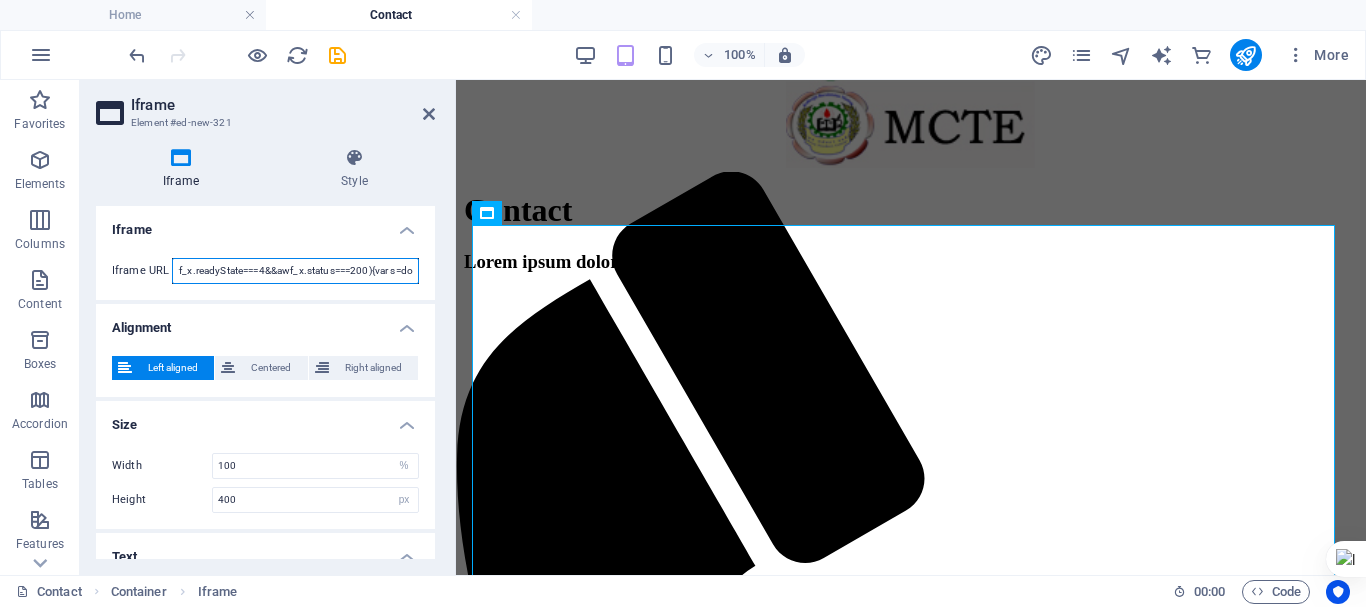scroll, scrollTop: 0, scrollLeft: 787, axis: horizontal 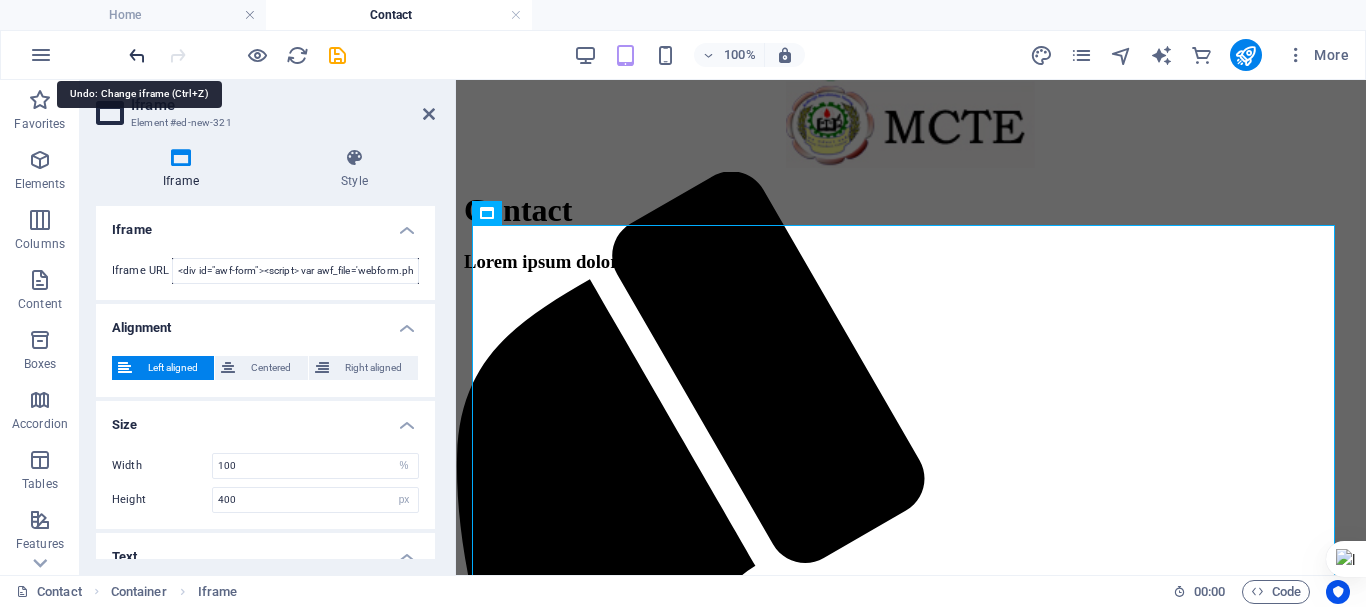 click at bounding box center (137, 55) 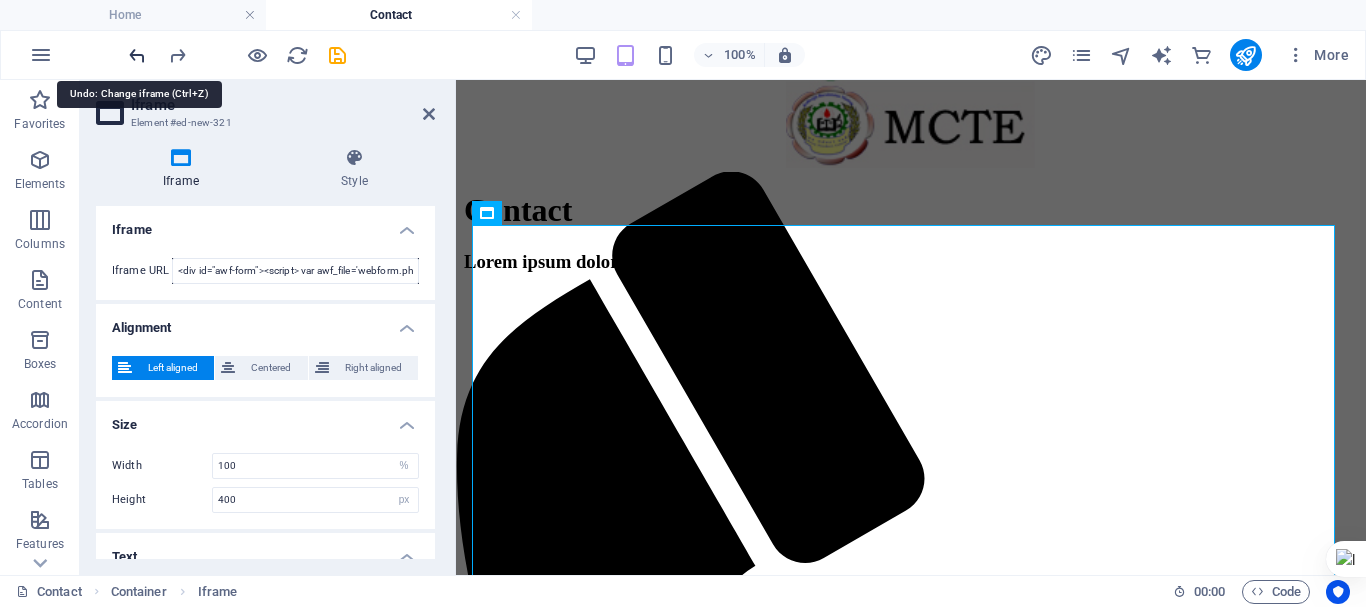 click at bounding box center [137, 55] 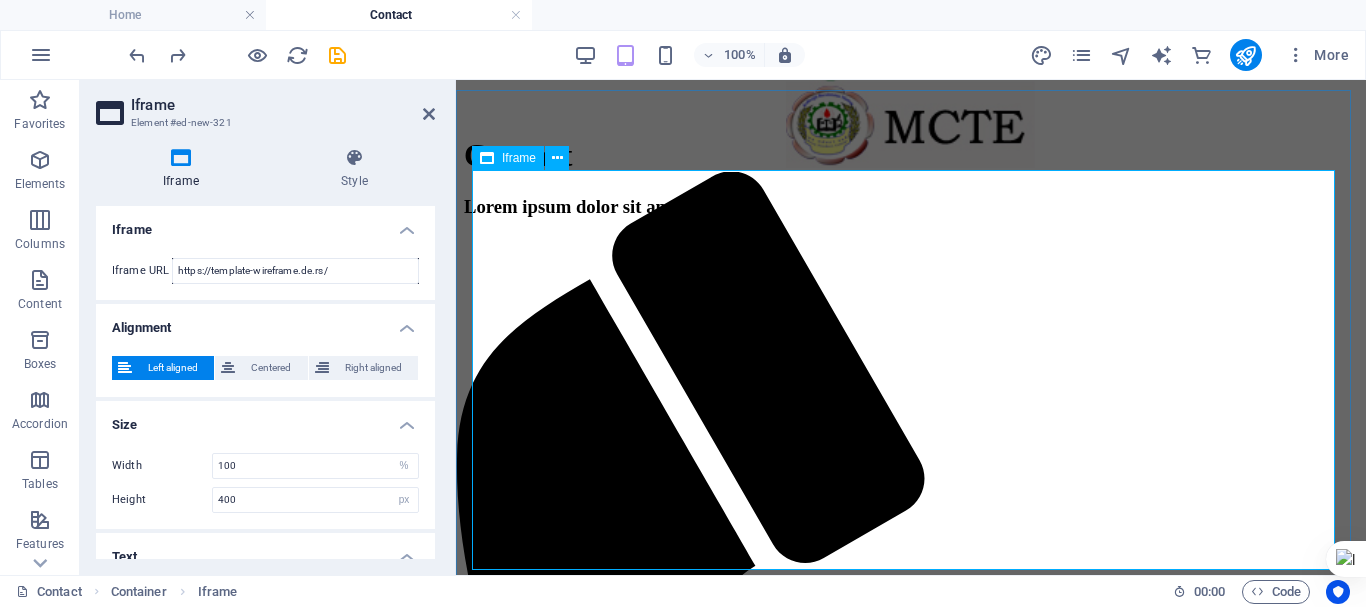 scroll, scrollTop: 495, scrollLeft: 0, axis: vertical 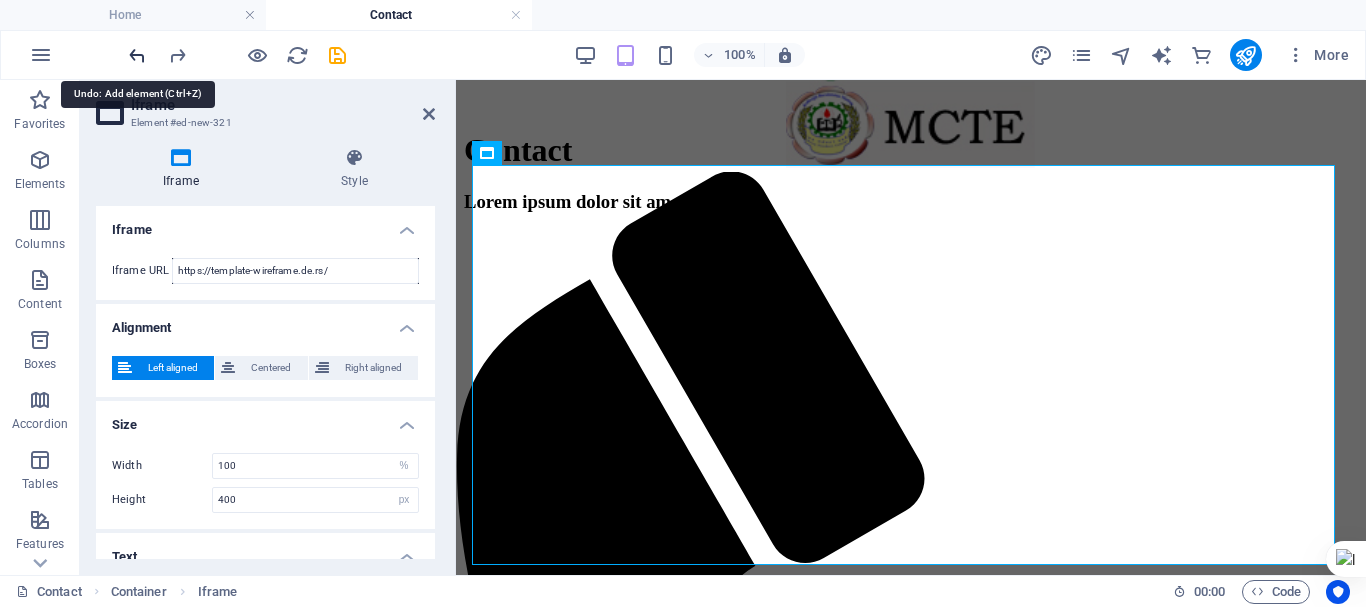 click at bounding box center (137, 55) 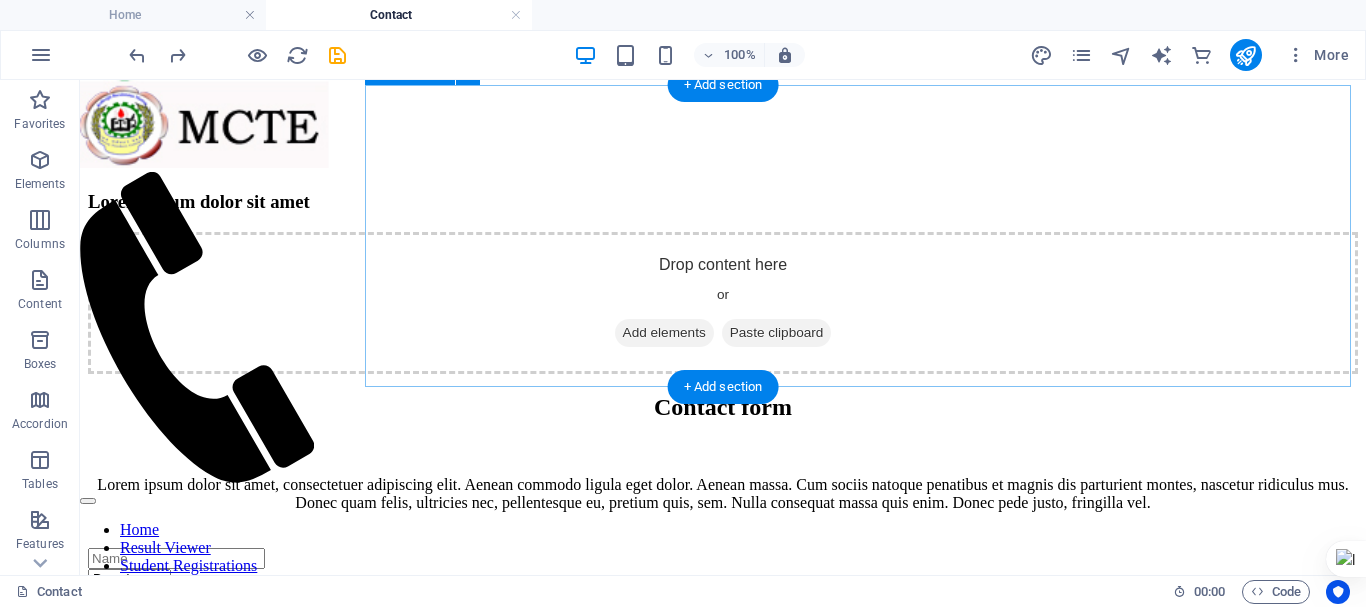 click on "Add elements" at bounding box center [664, 333] 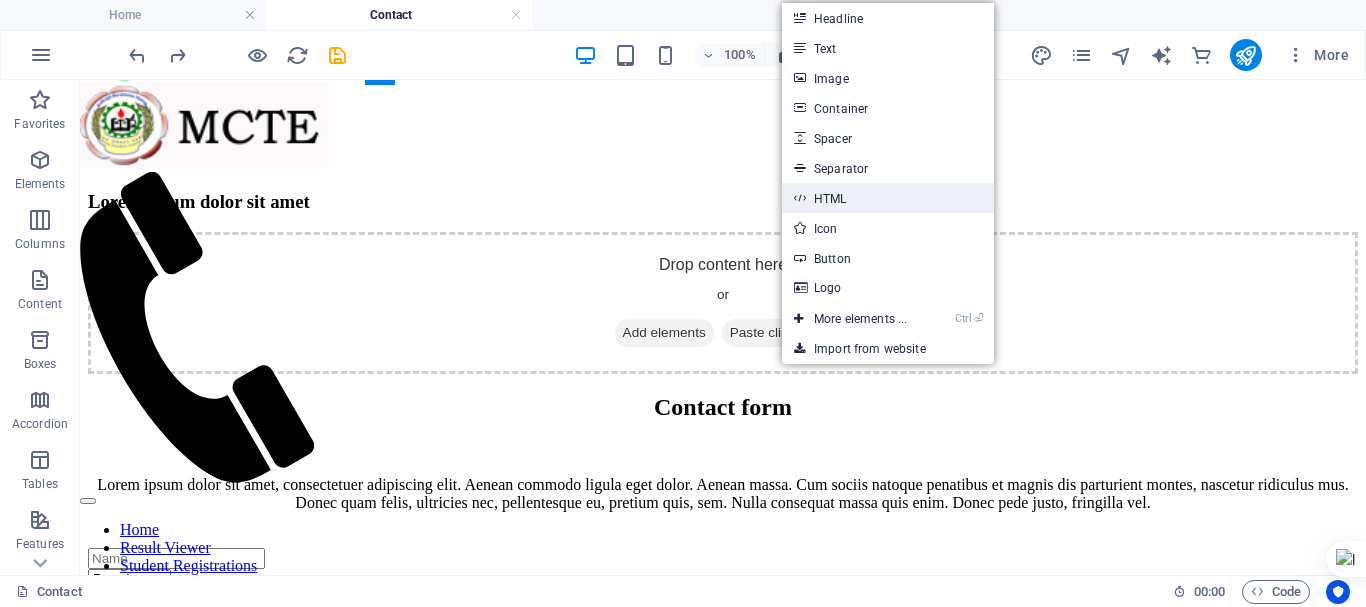 click on "HTML" at bounding box center (888, 198) 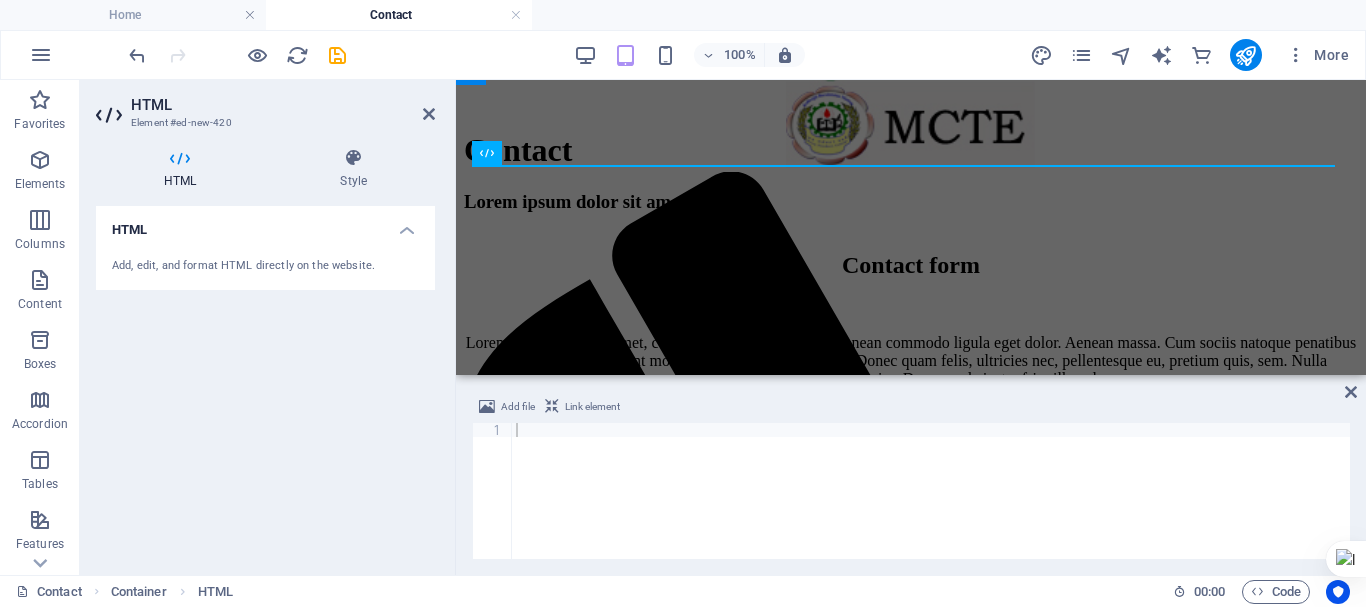 click on "Link element" at bounding box center (592, 407) 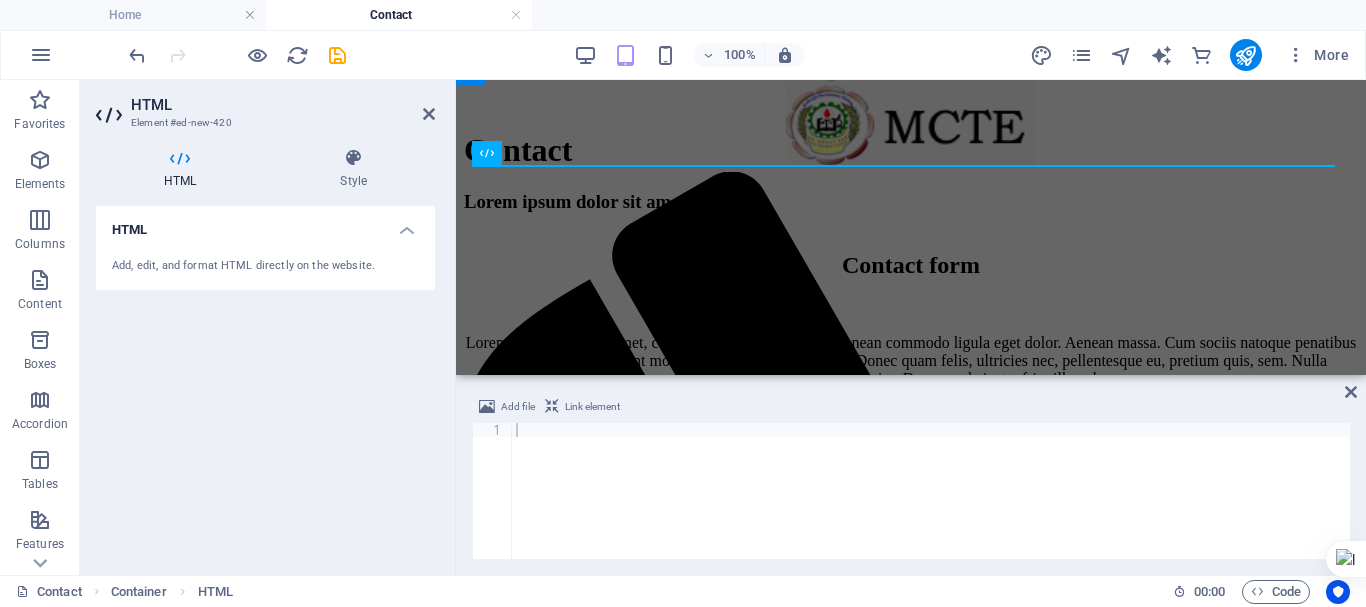 type 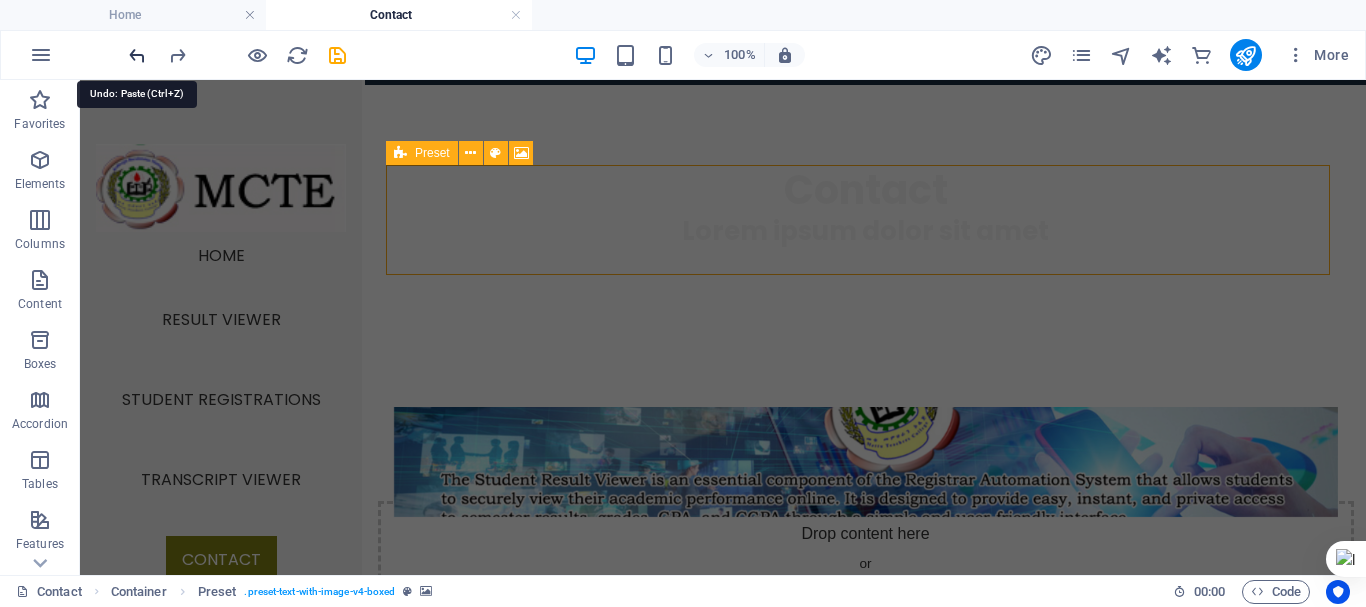 click at bounding box center [137, 55] 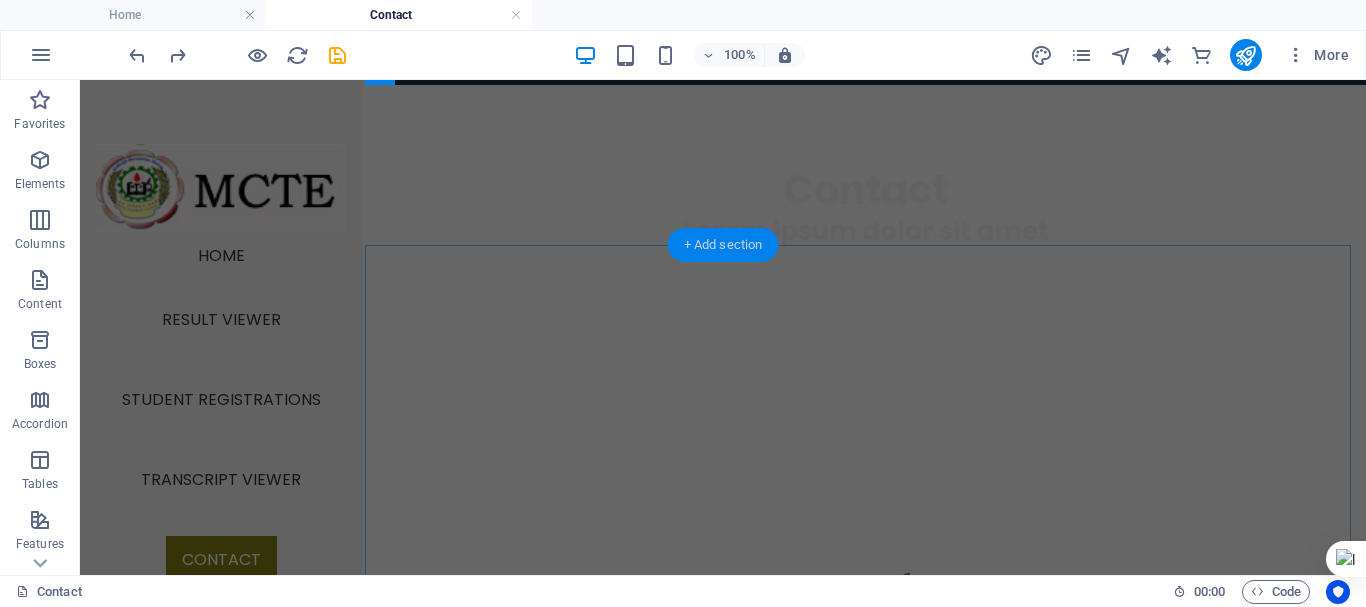 click on "+ Add section" at bounding box center (723, 245) 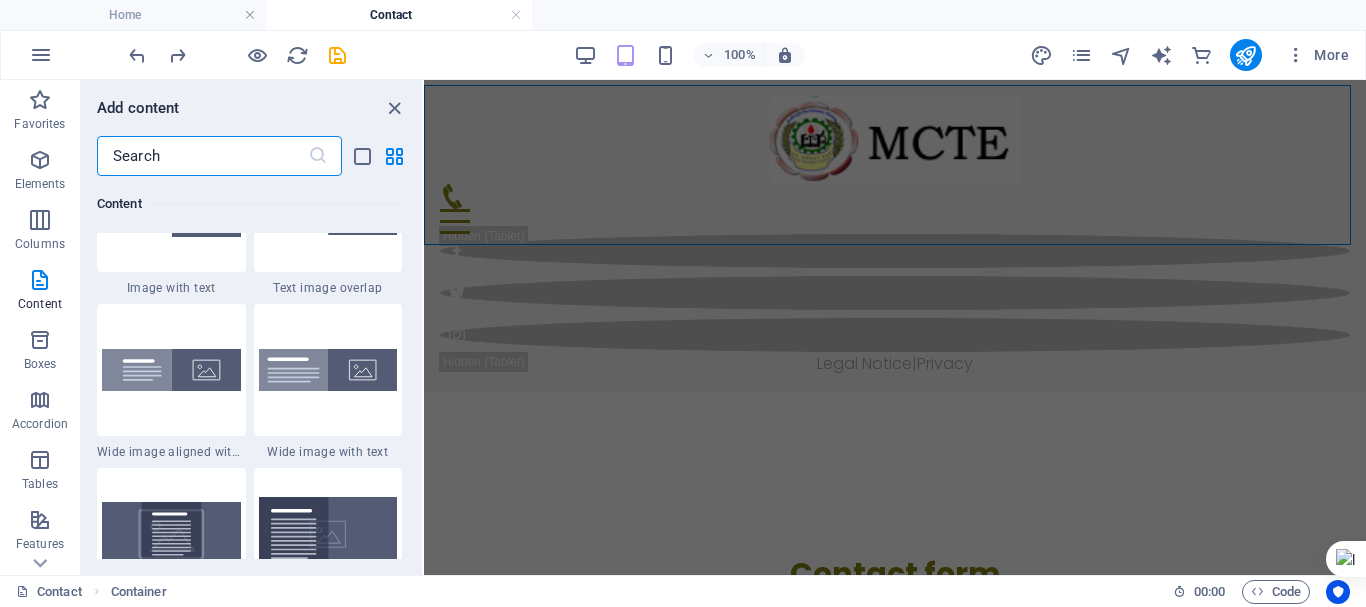 scroll, scrollTop: 3921, scrollLeft: 0, axis: vertical 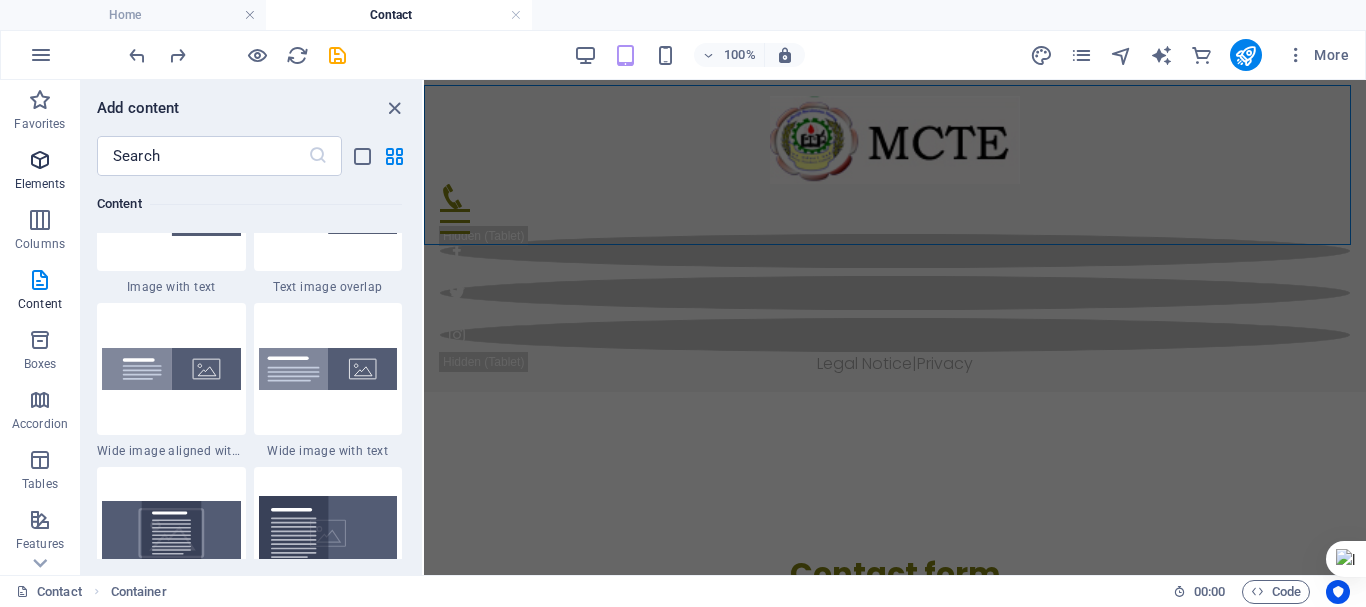 click at bounding box center [40, 160] 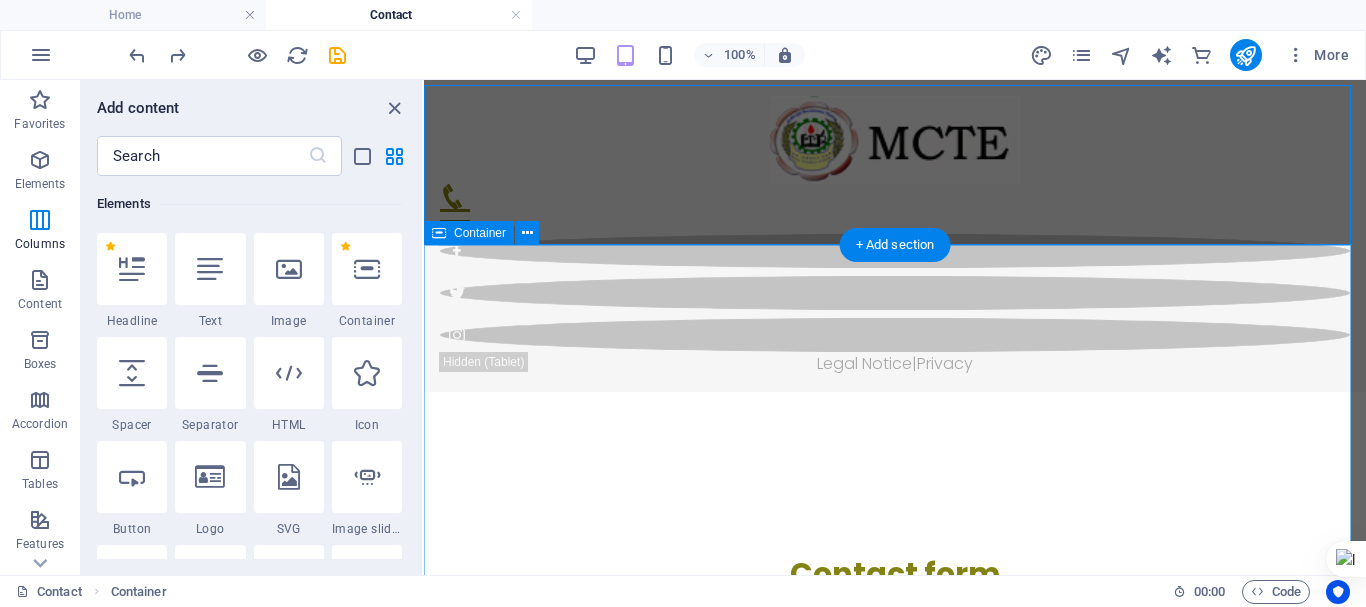 scroll, scrollTop: 213, scrollLeft: 0, axis: vertical 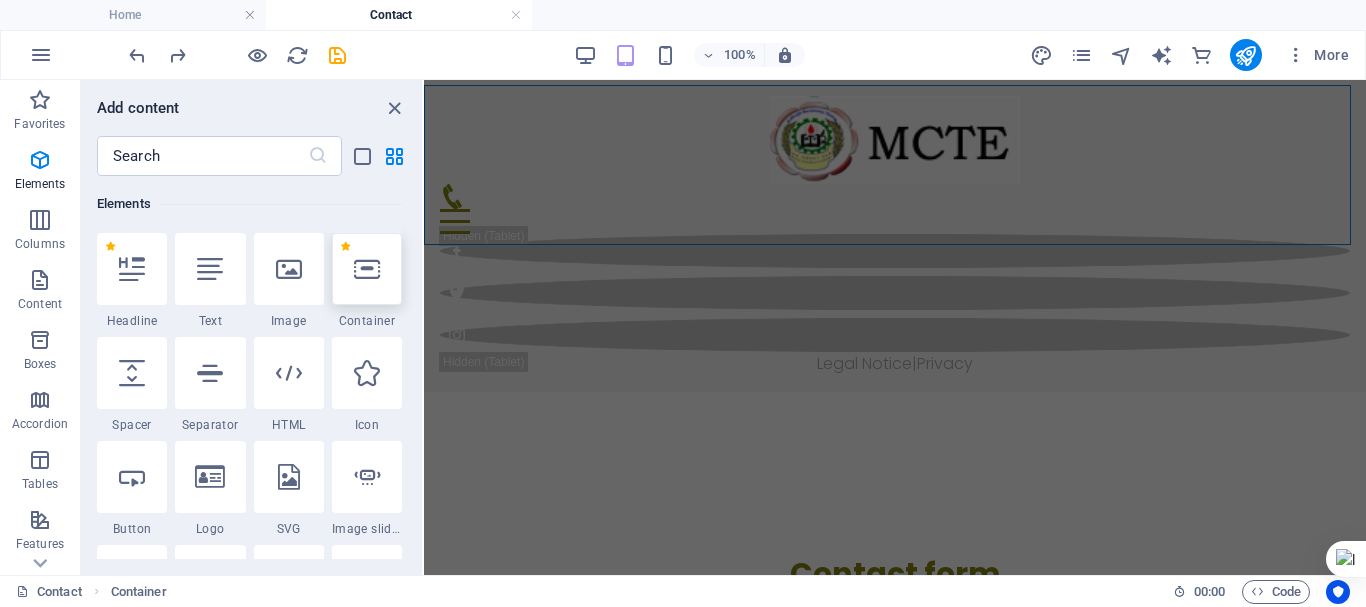 click at bounding box center (367, 269) 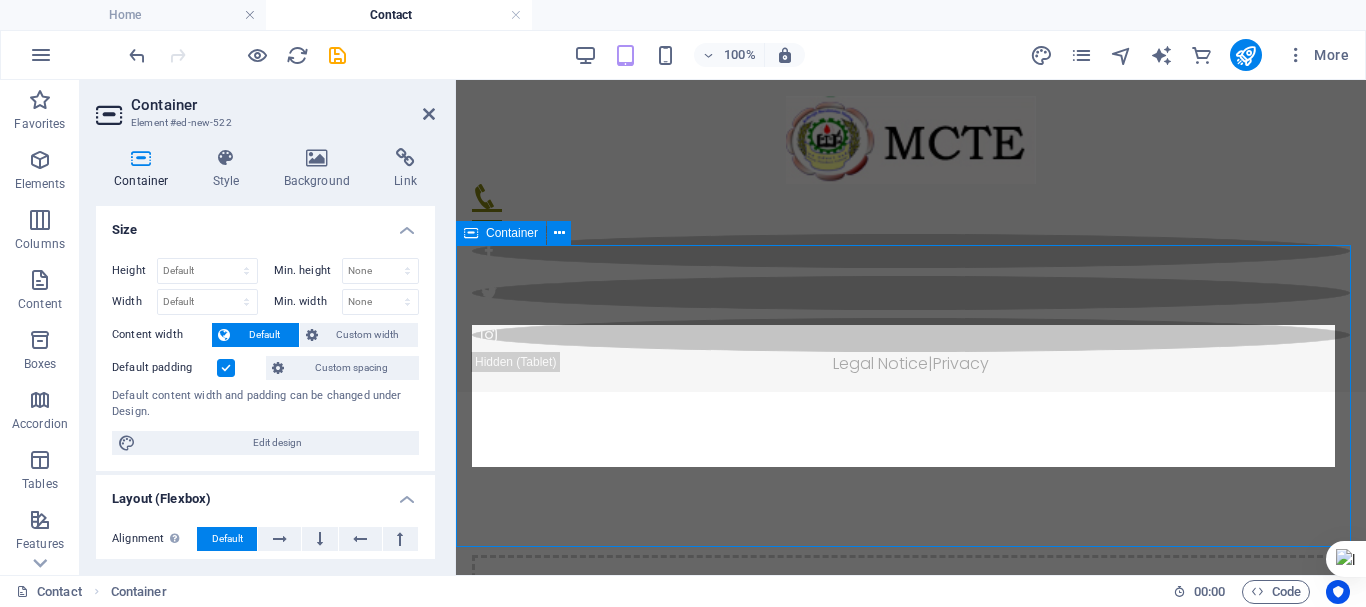 click on "Add elements" at bounding box center (852, 656) 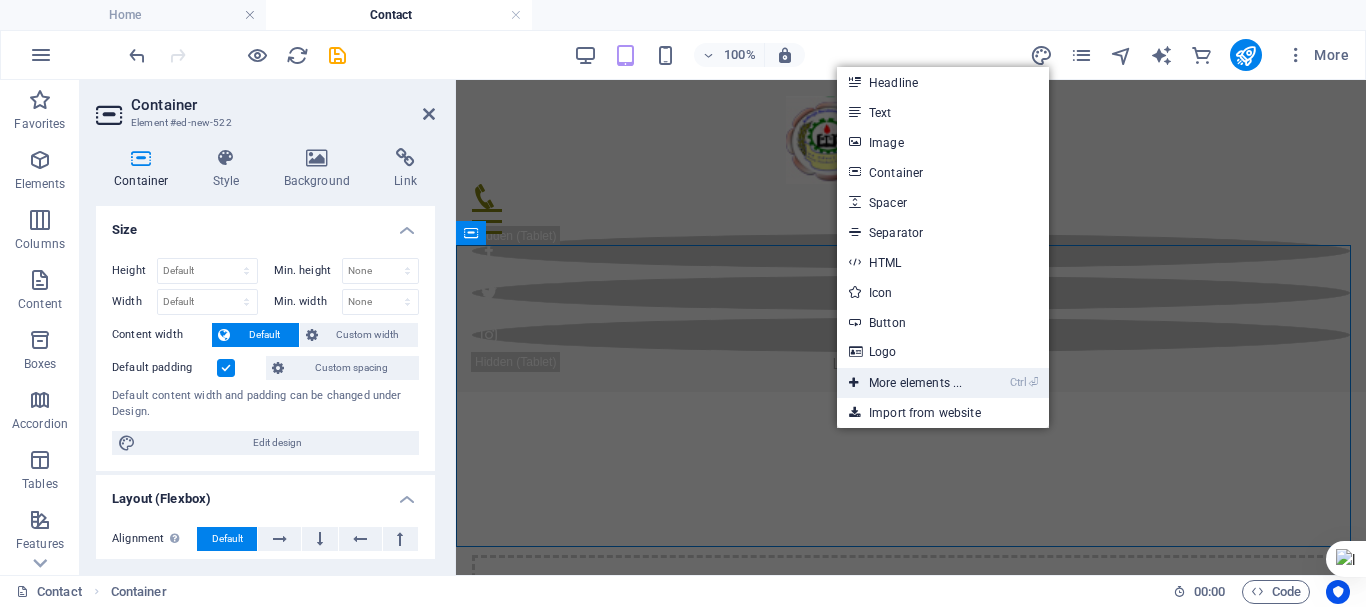 click on "Ctrl ⏎  More elements ..." at bounding box center (905, 383) 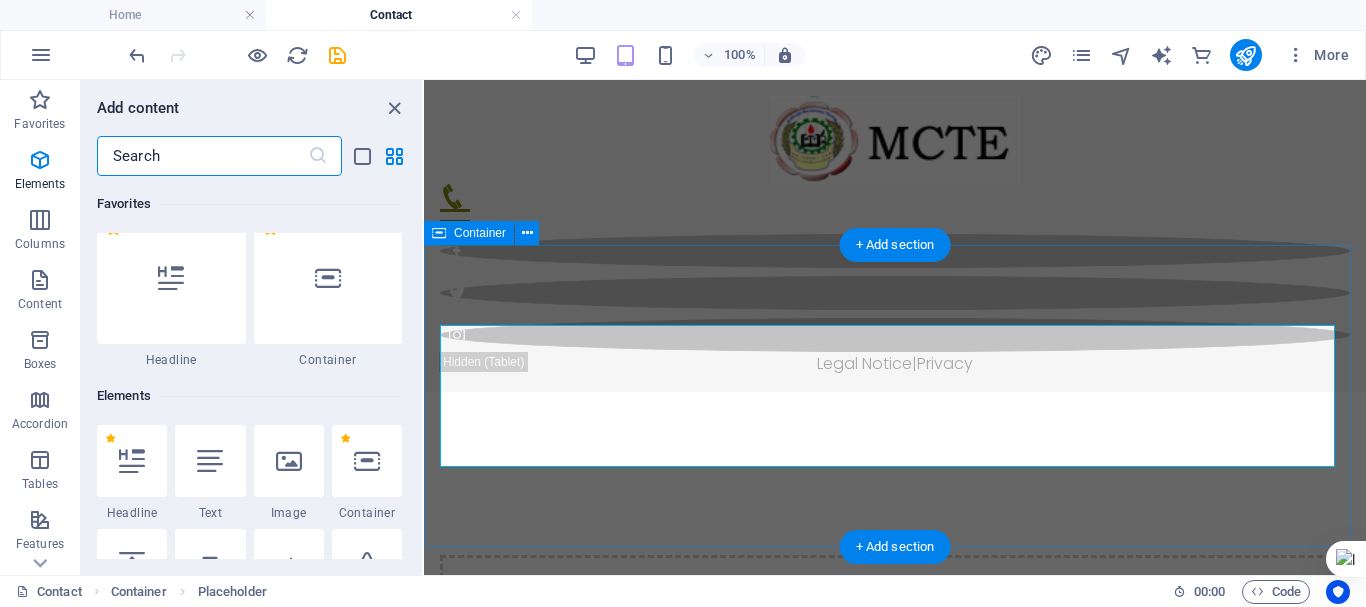 scroll, scrollTop: 213, scrollLeft: 0, axis: vertical 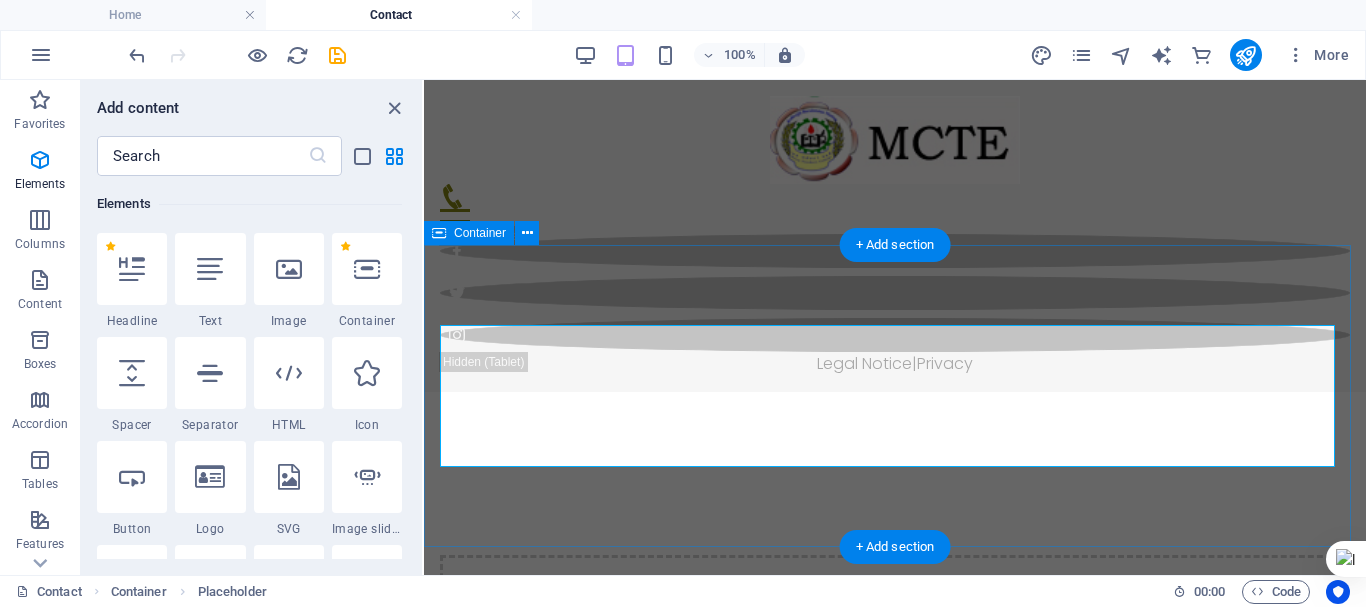 click on "Add elements" at bounding box center (836, 656) 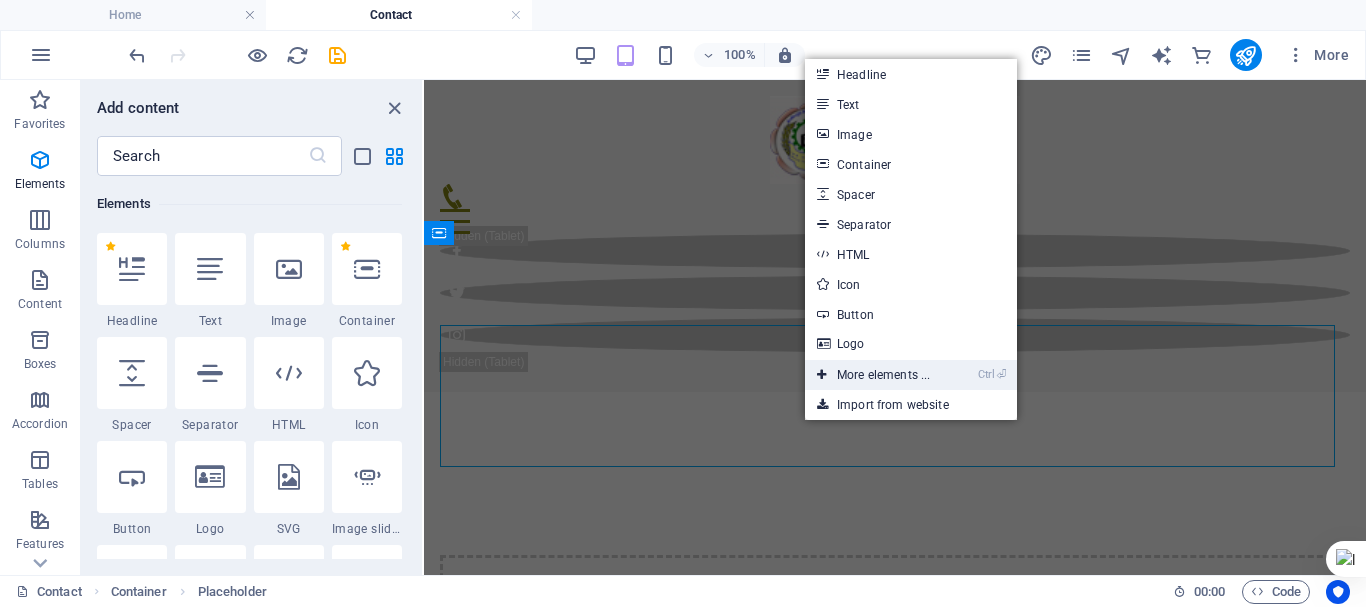 click on "Ctrl ⏎  More elements ..." at bounding box center (873, 375) 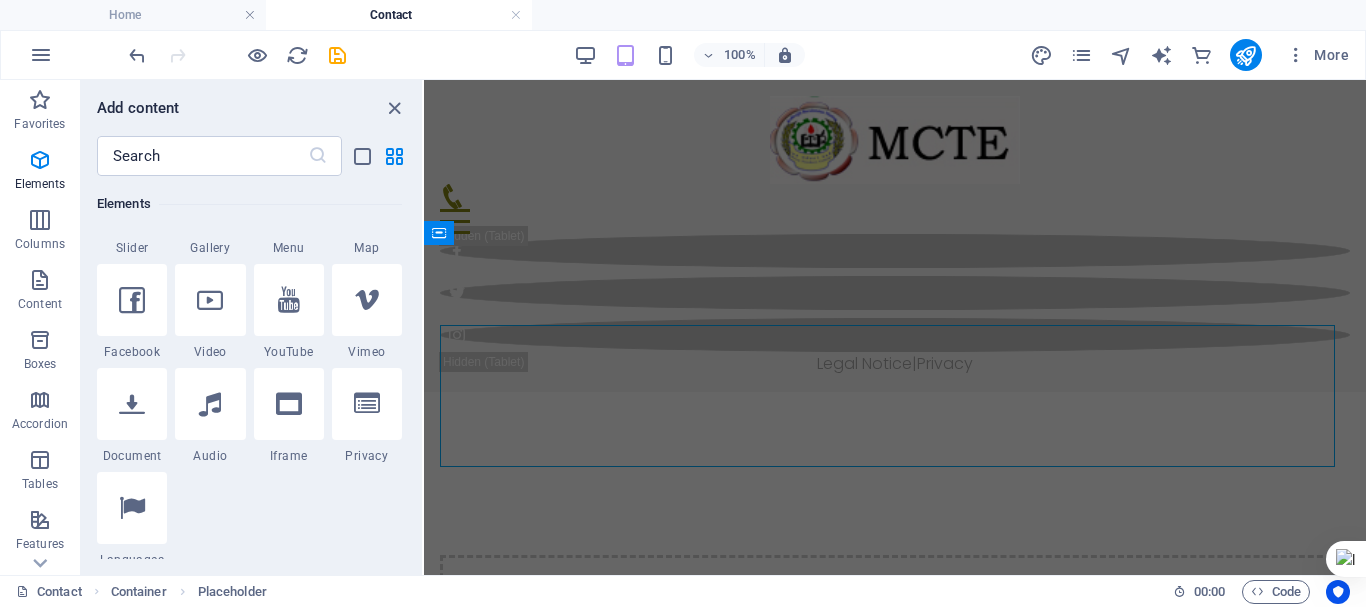 scroll, scrollTop: 601, scrollLeft: 0, axis: vertical 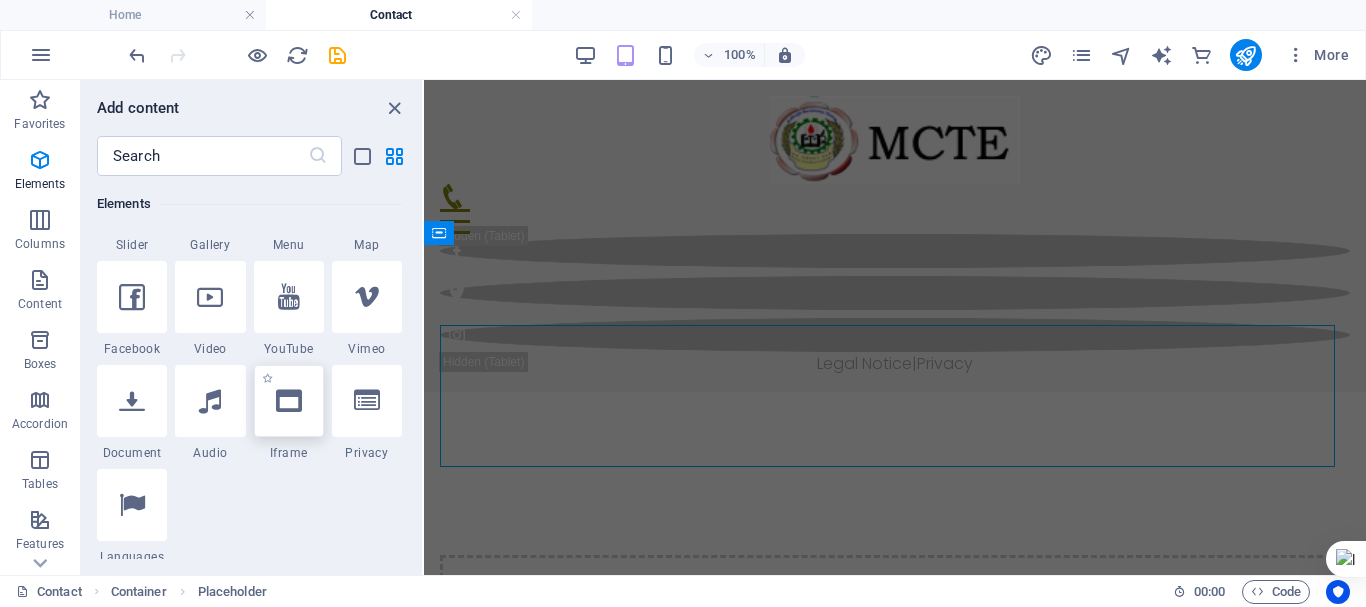 click at bounding box center [289, 401] 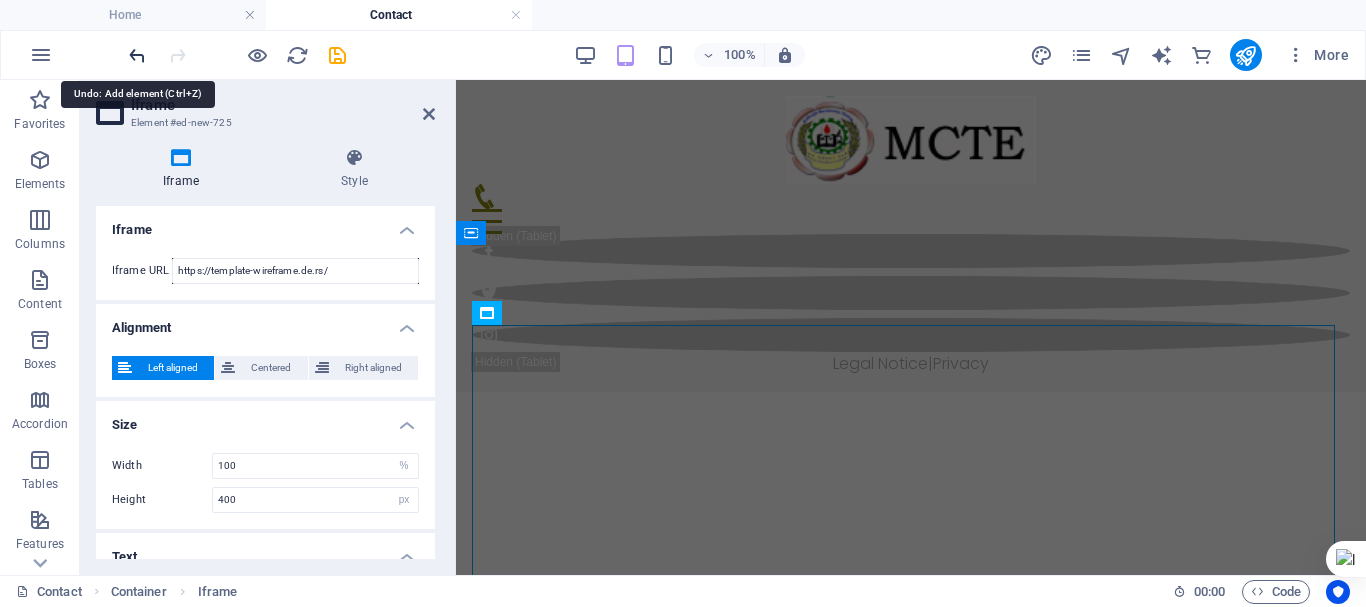 click at bounding box center (137, 55) 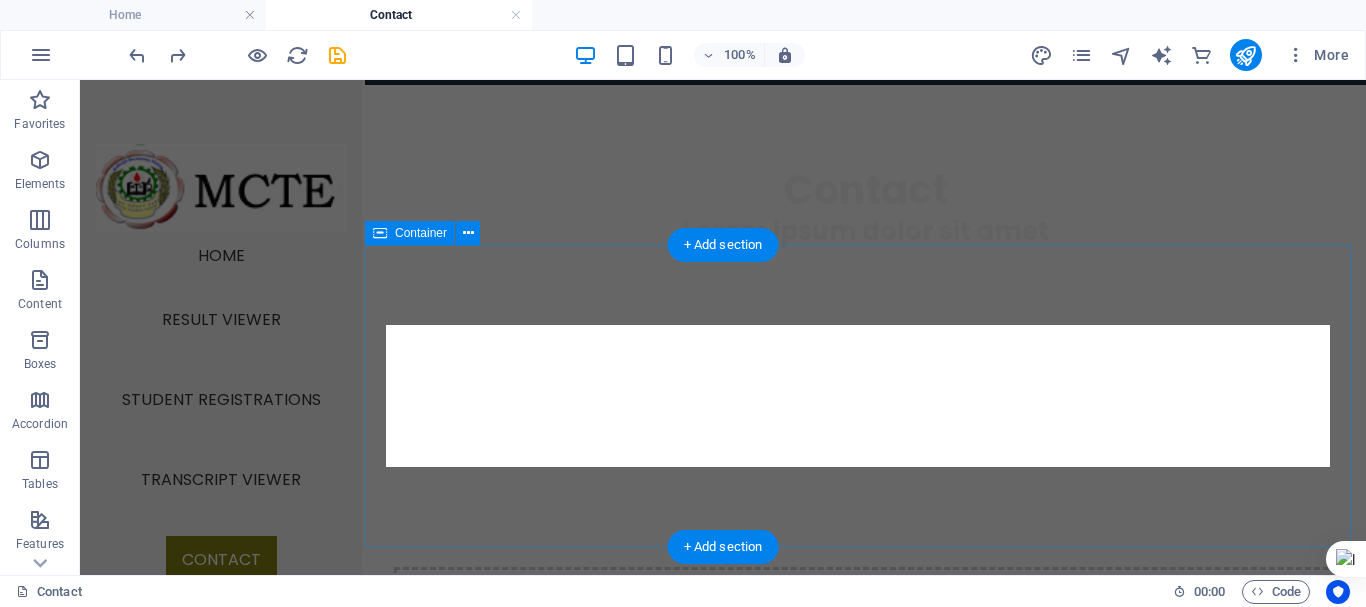 click on "Add elements" at bounding box center [806, 668] 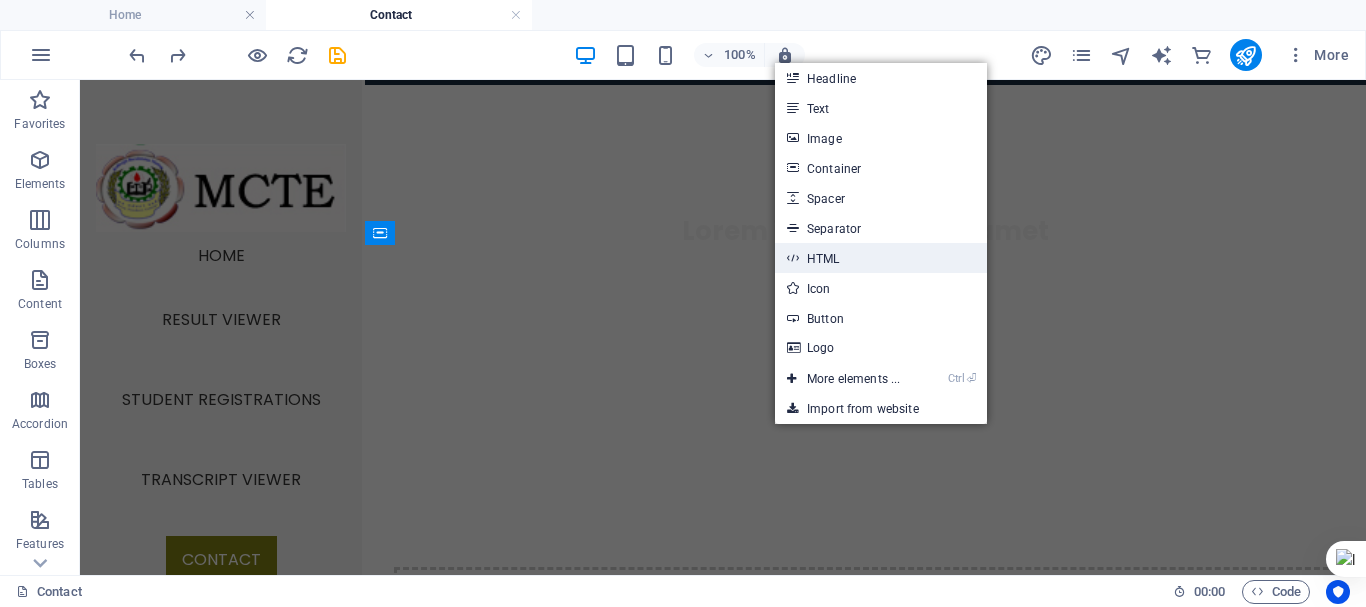 click on "HTML" at bounding box center [881, 258] 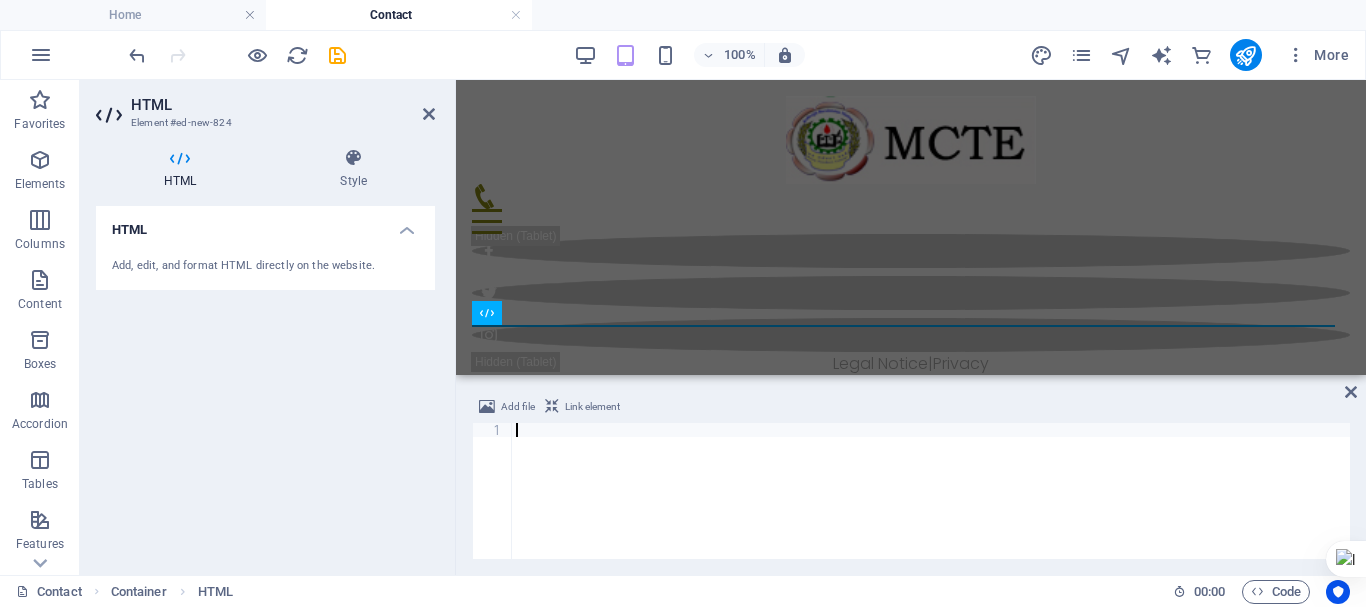 type on "<noscript>Please enable javascript in your browser!</noscript>" 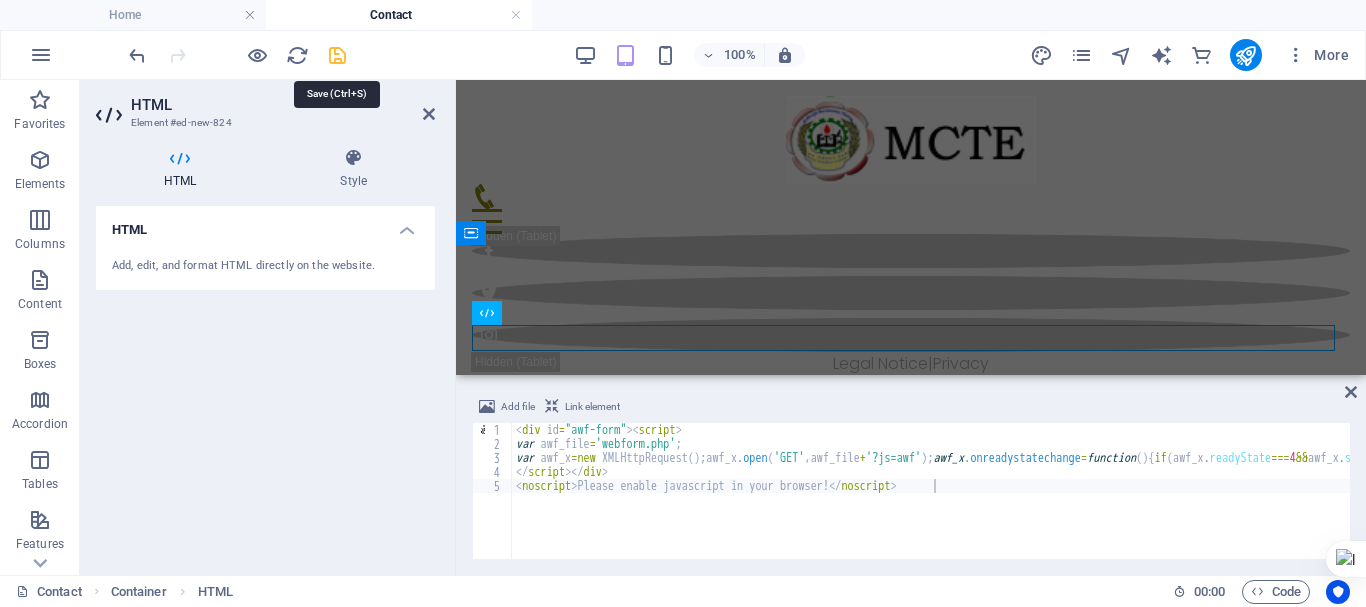 click at bounding box center [337, 55] 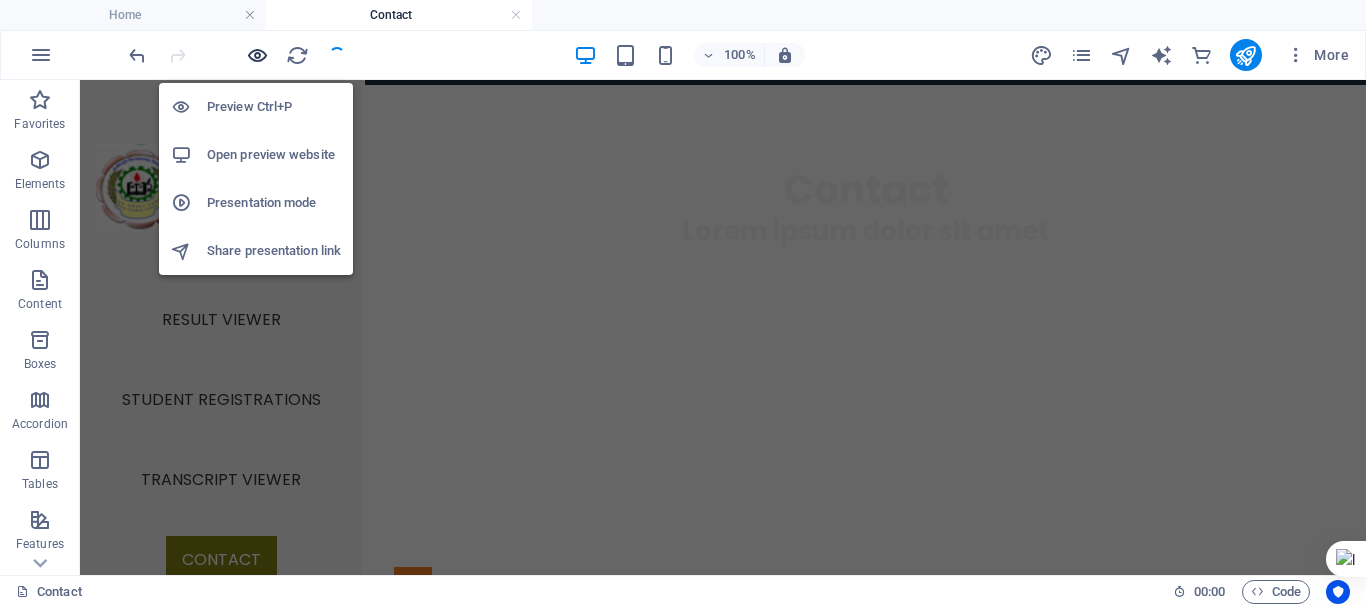 click at bounding box center (257, 55) 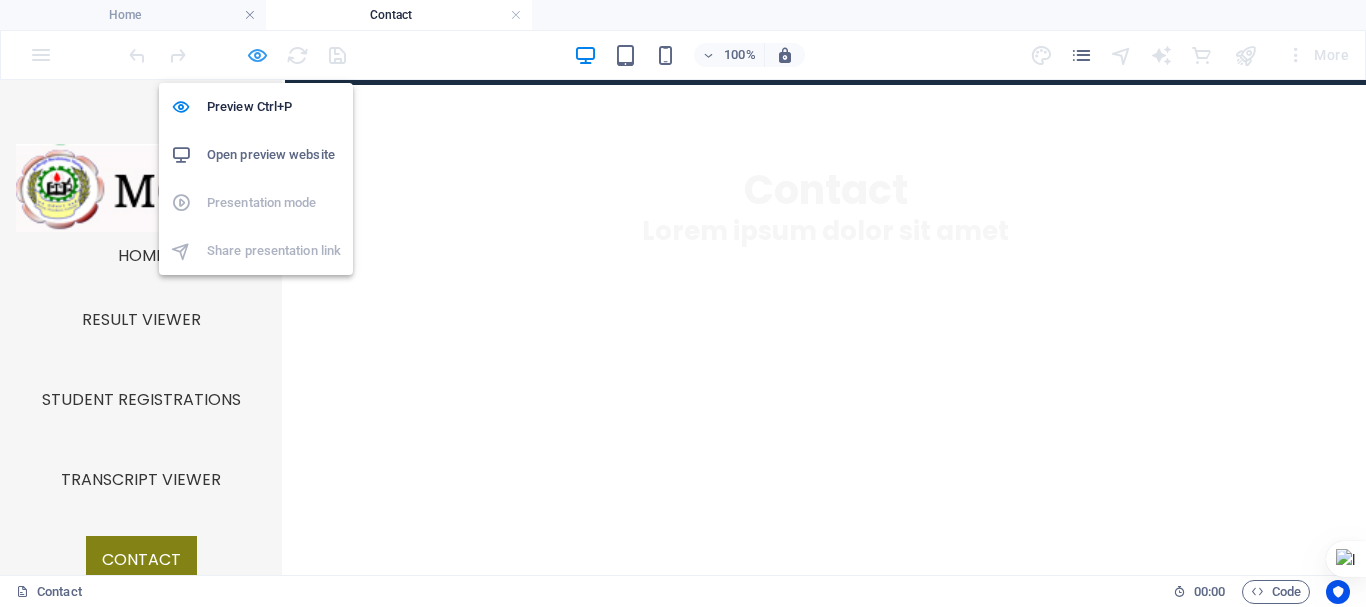 click at bounding box center [257, 55] 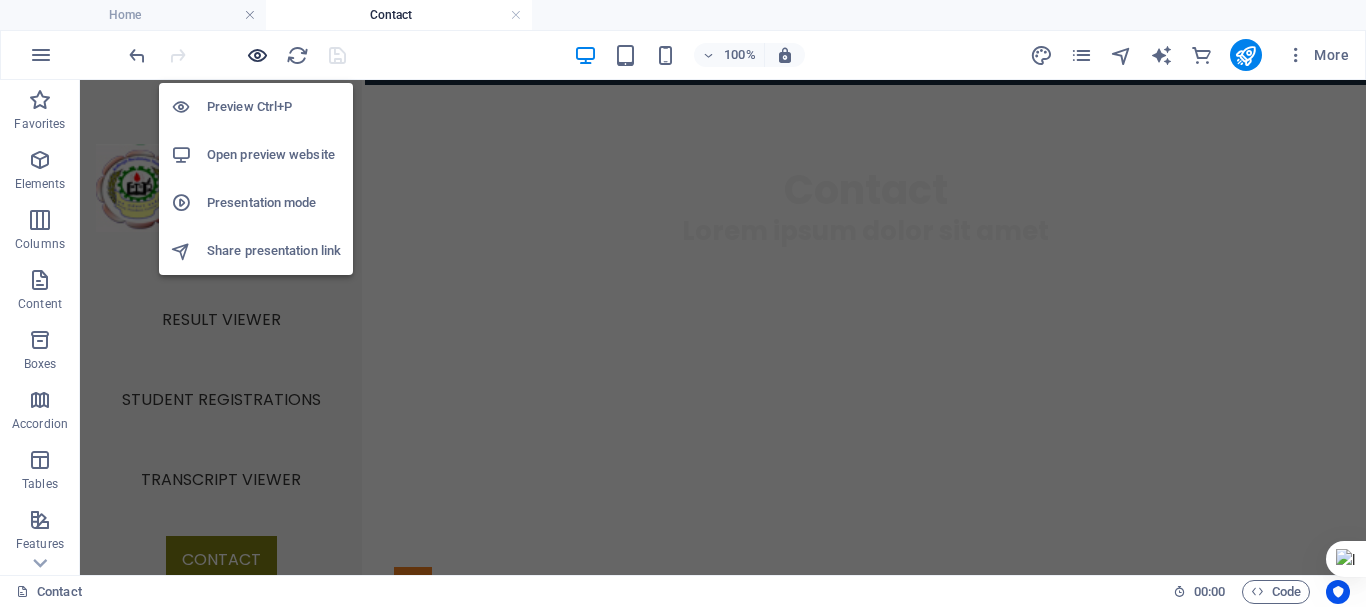 click at bounding box center (257, 55) 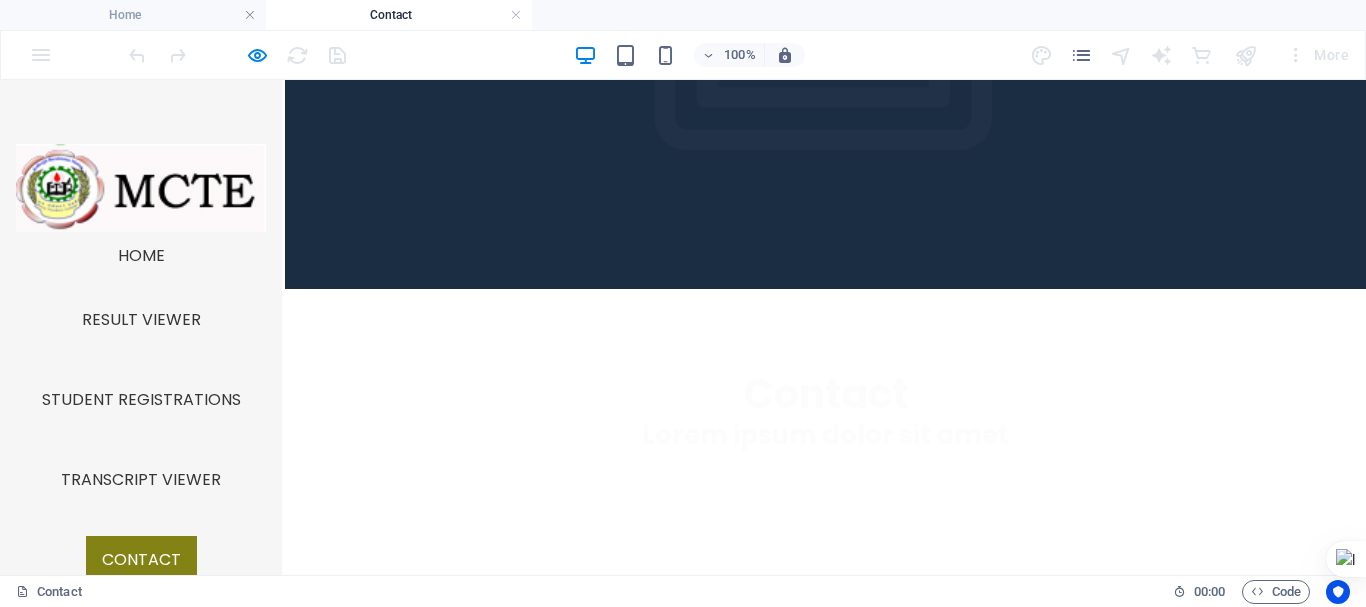 scroll, scrollTop: 331, scrollLeft: 0, axis: vertical 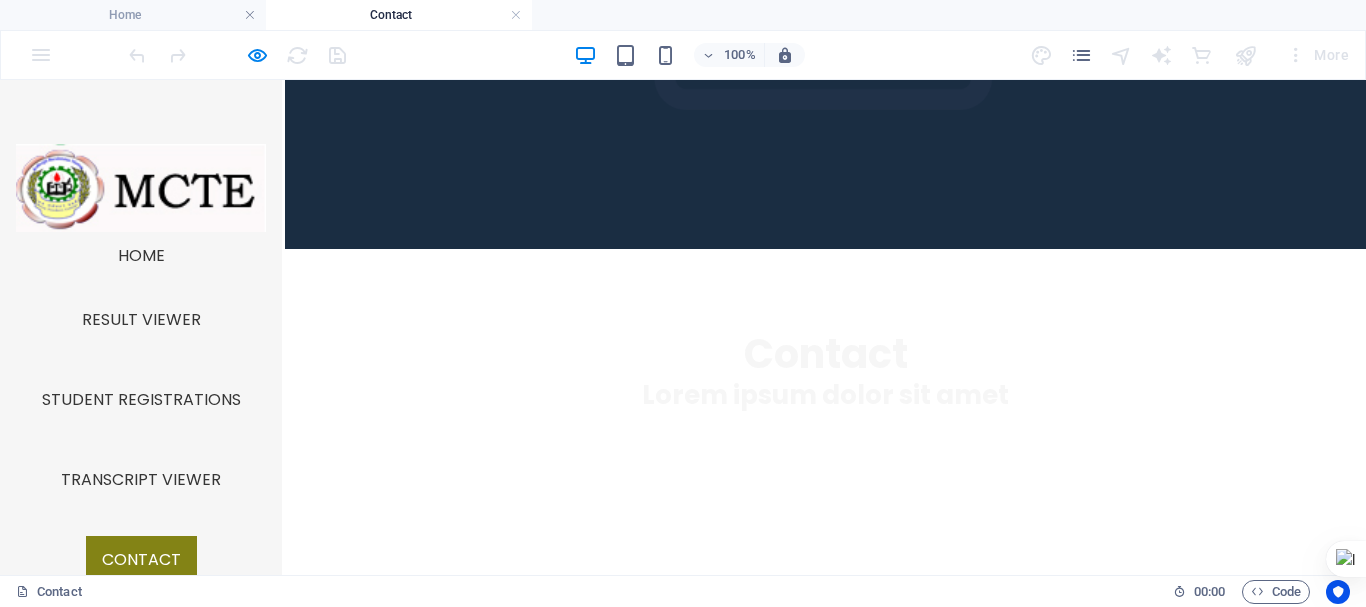 click at bounding box center [825, 571] 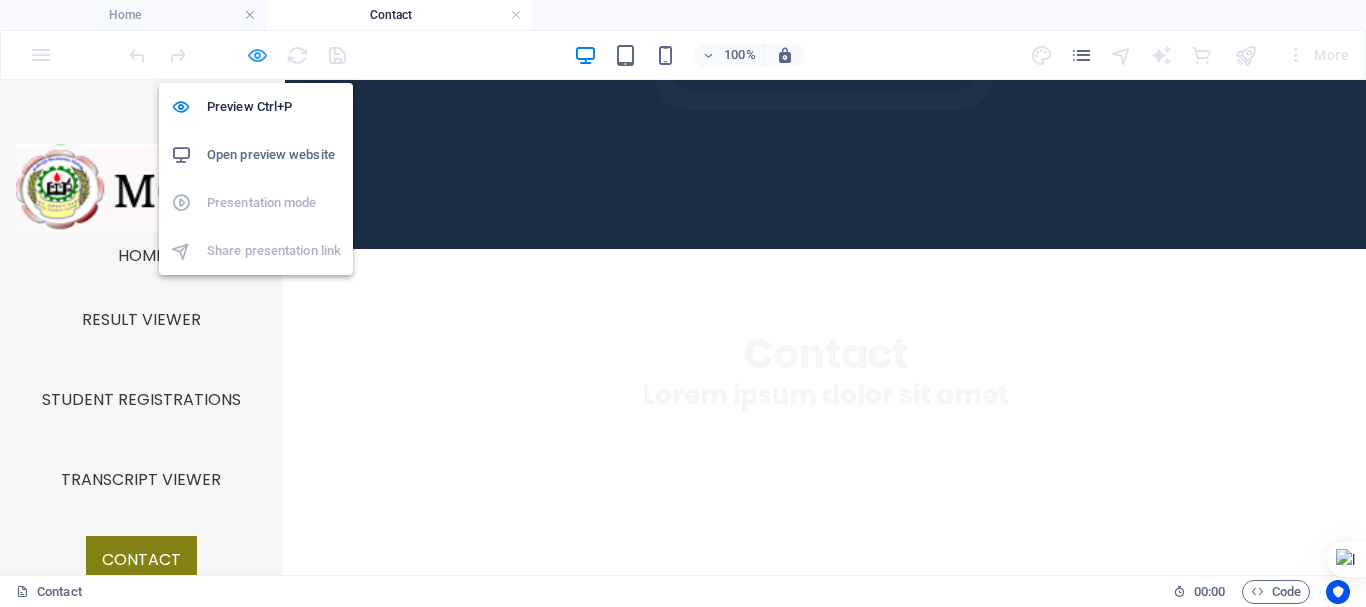 click at bounding box center [257, 55] 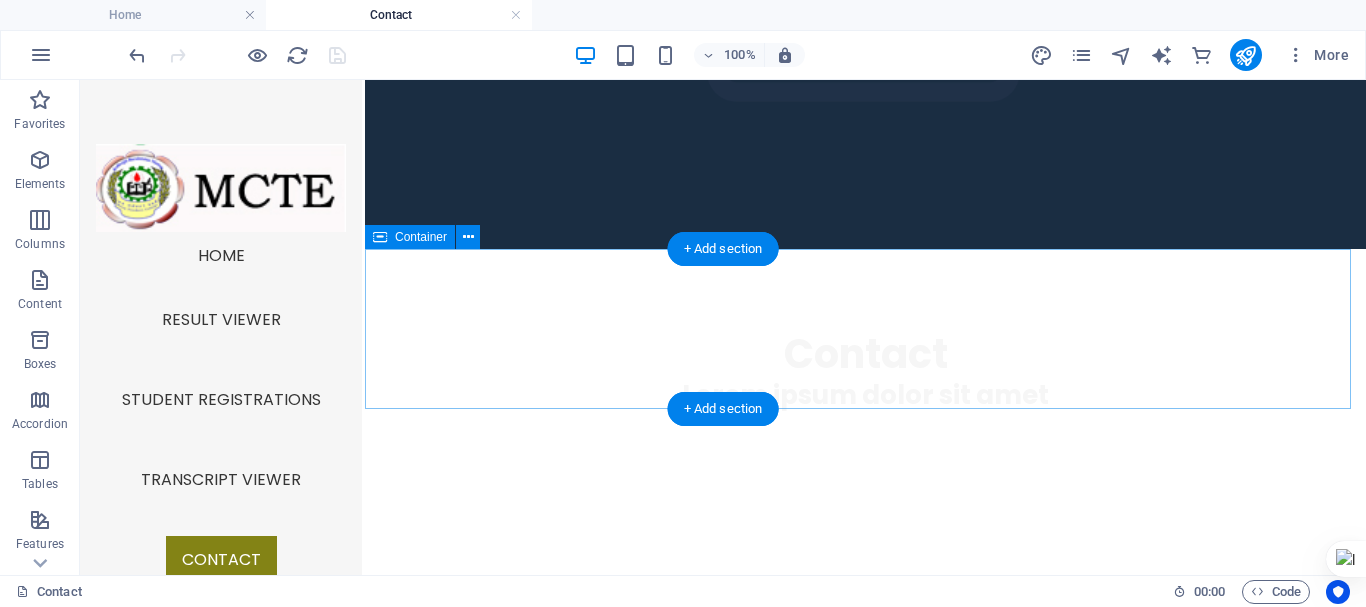 click at bounding box center (865, 571) 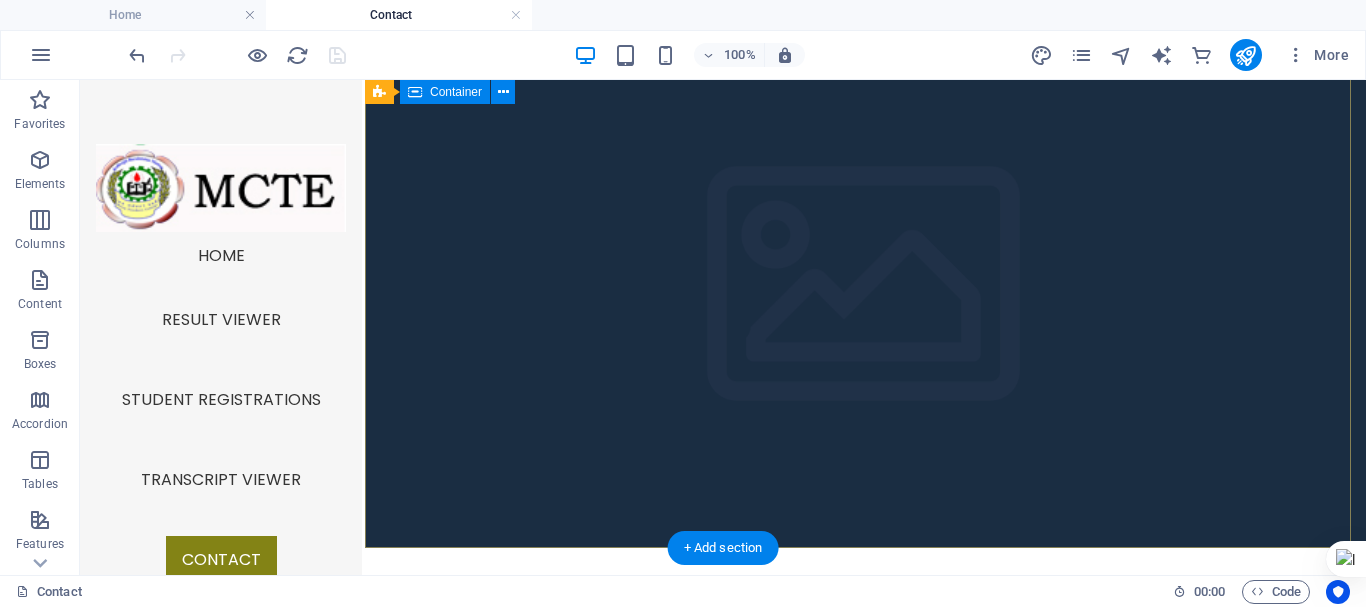 scroll, scrollTop: 0, scrollLeft: 0, axis: both 